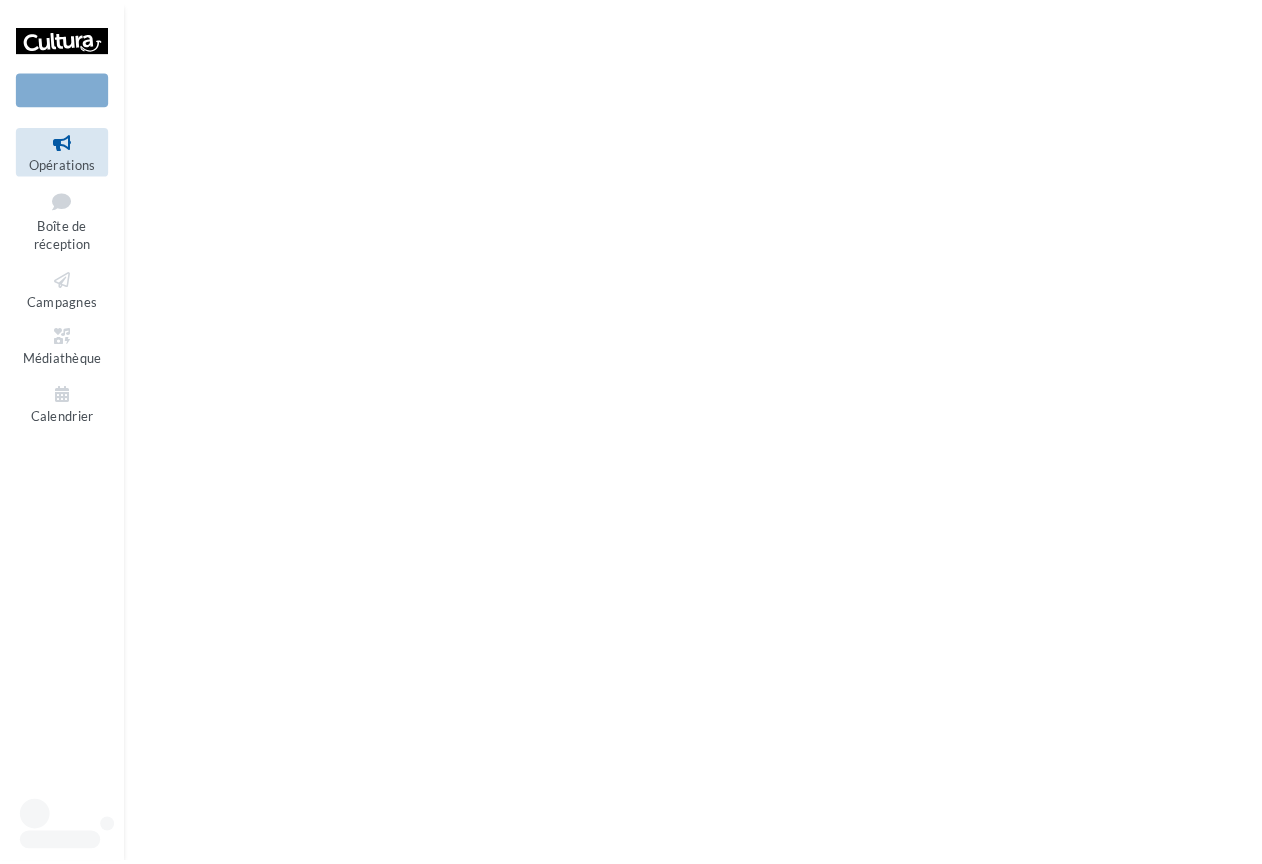 scroll, scrollTop: 0, scrollLeft: 0, axis: both 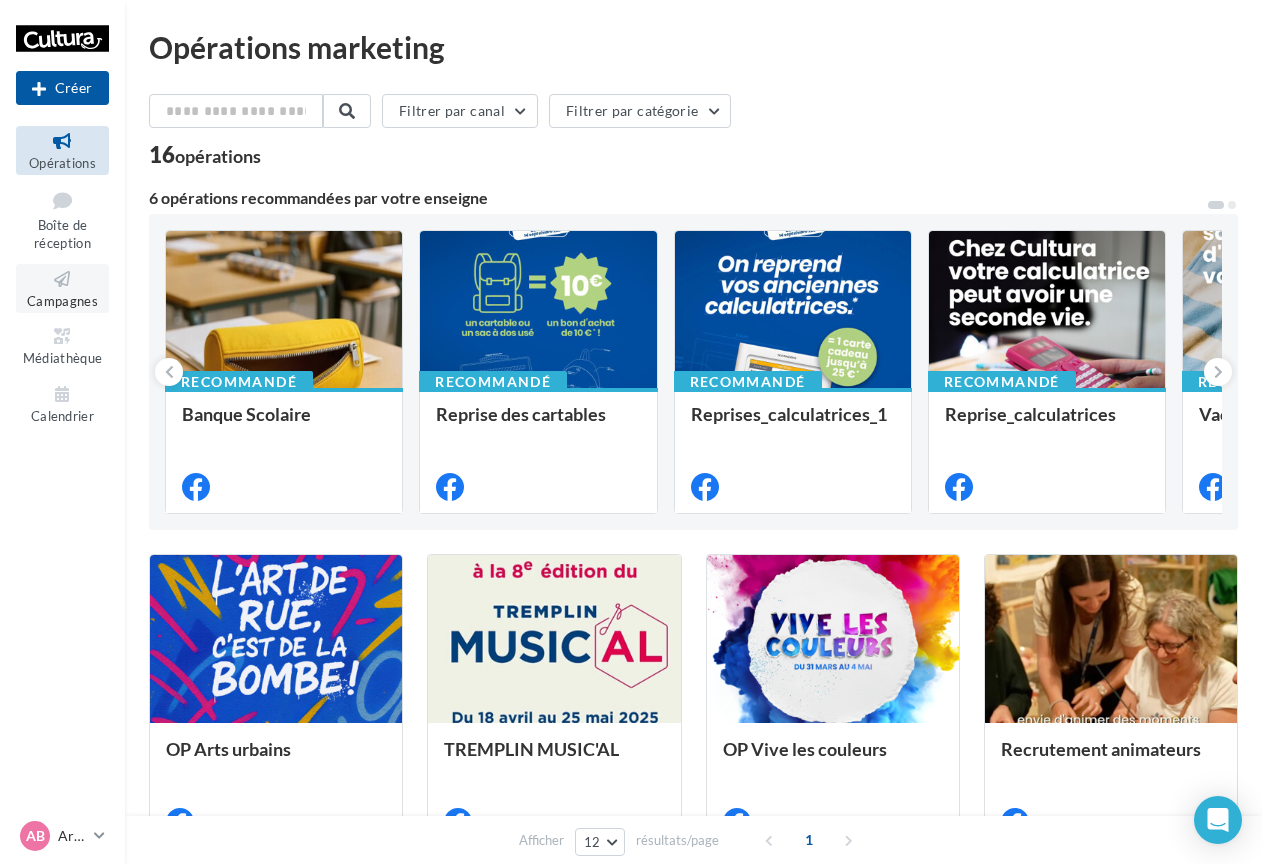 click at bounding box center [62, 279] 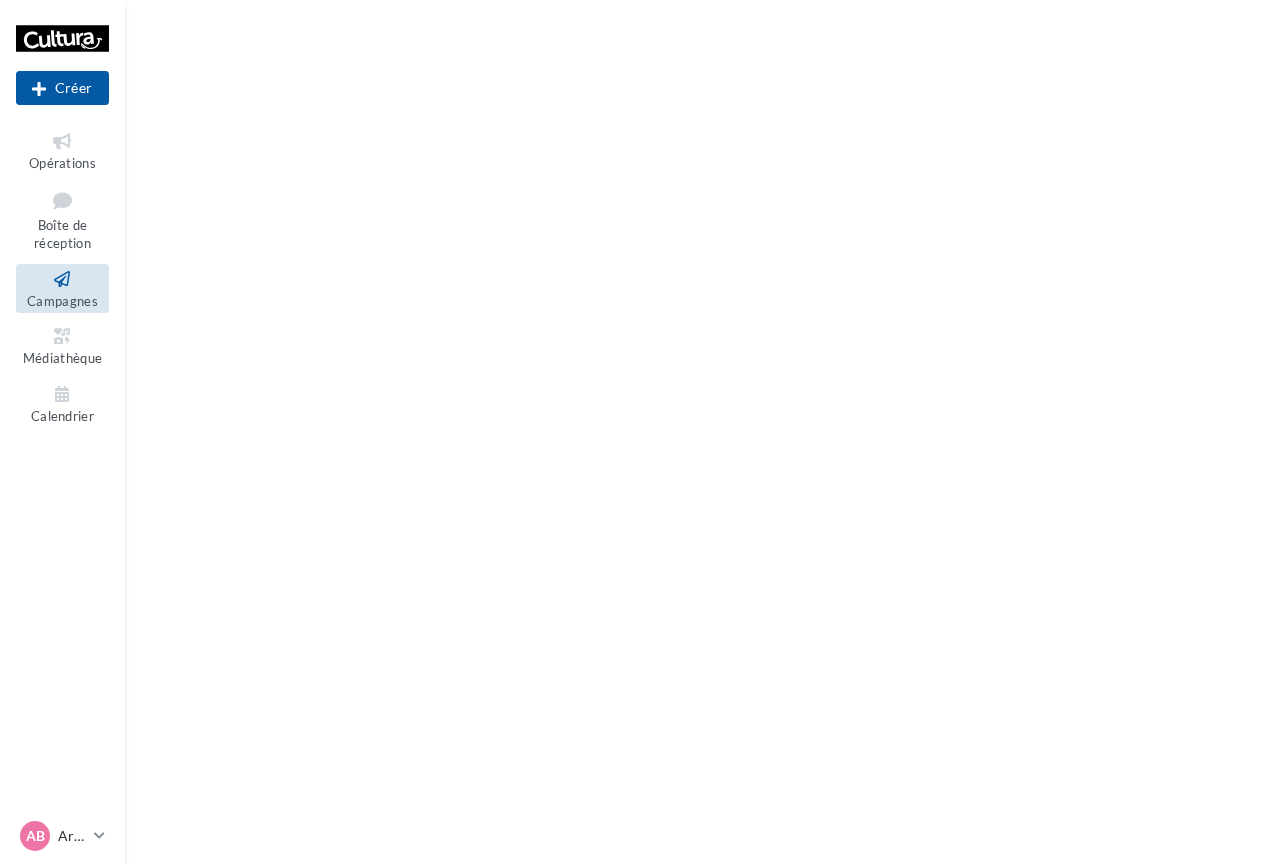 scroll, scrollTop: 0, scrollLeft: 0, axis: both 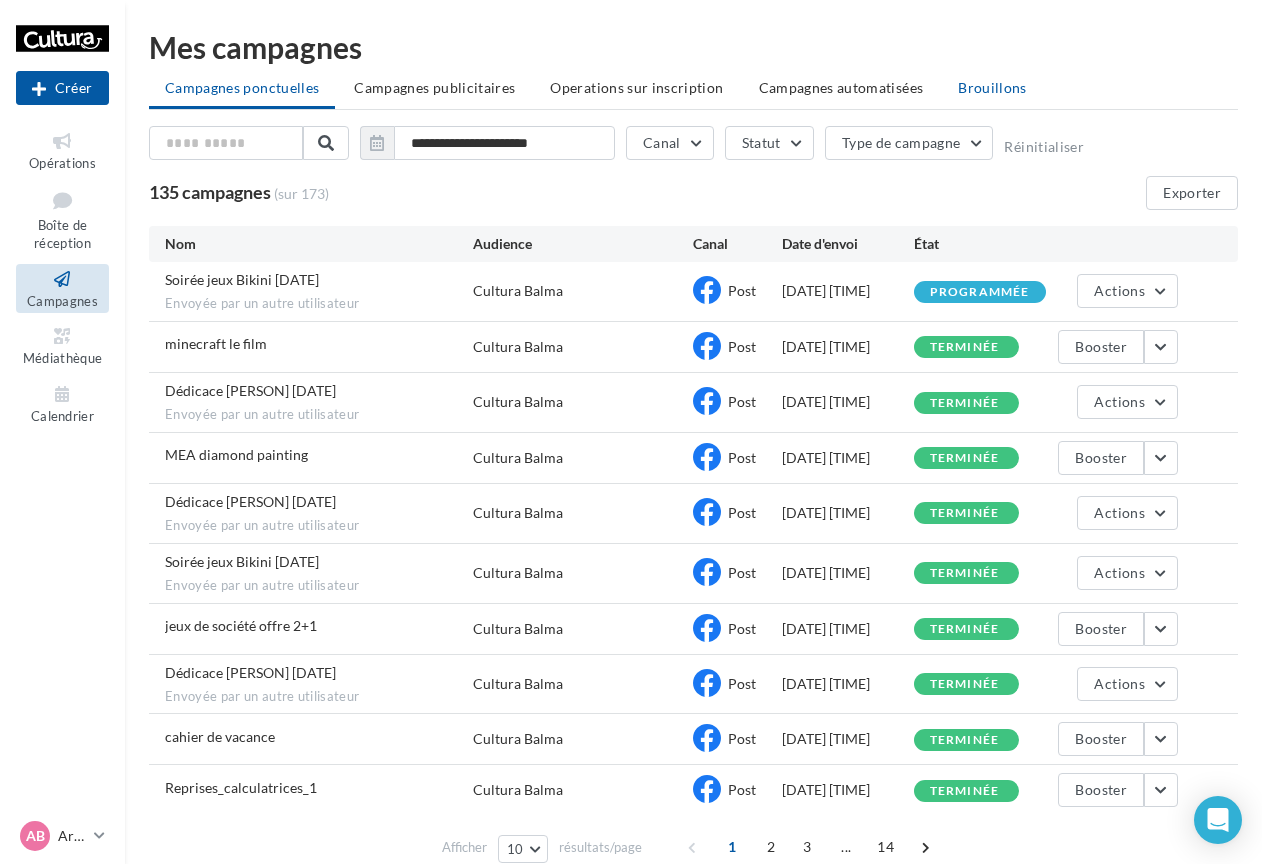 click on "Brouillons" at bounding box center (992, 87) 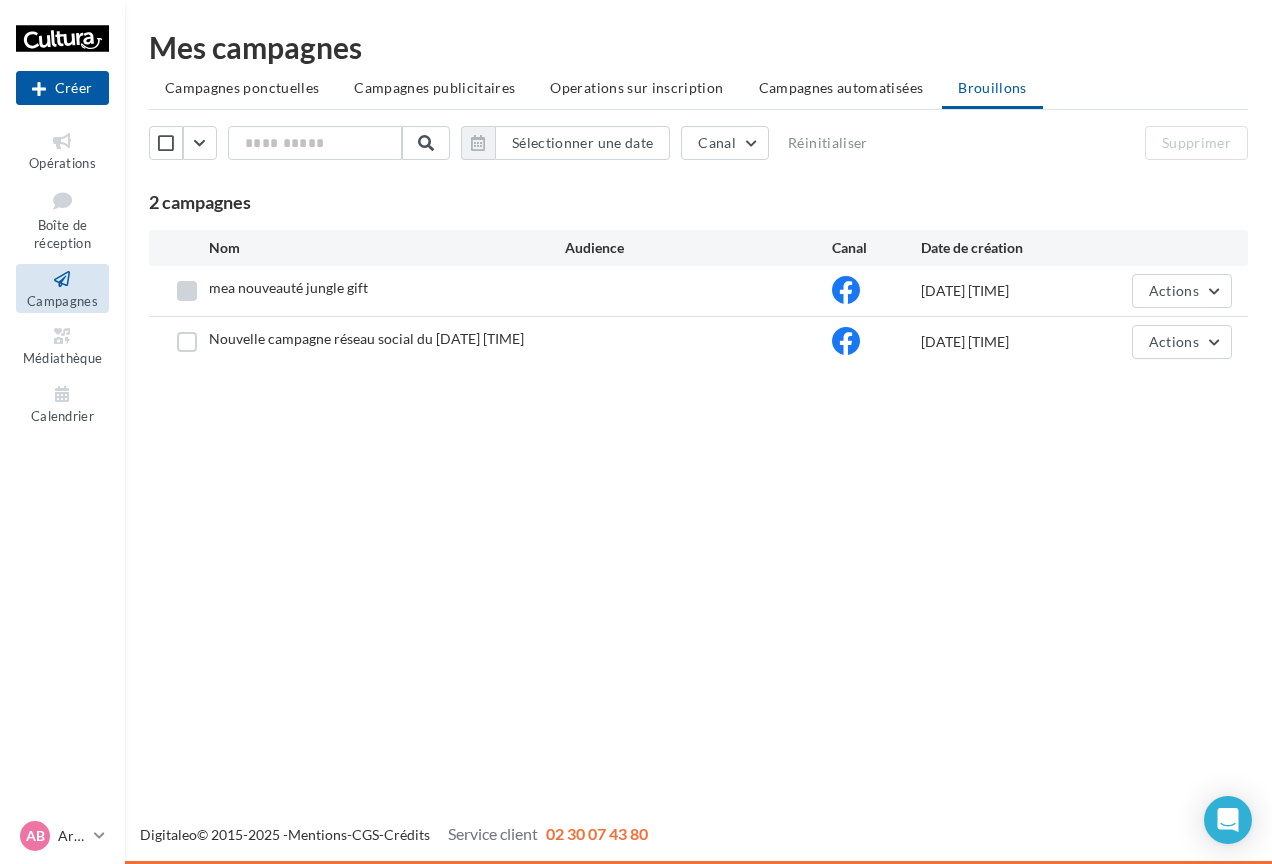 click at bounding box center [187, 291] 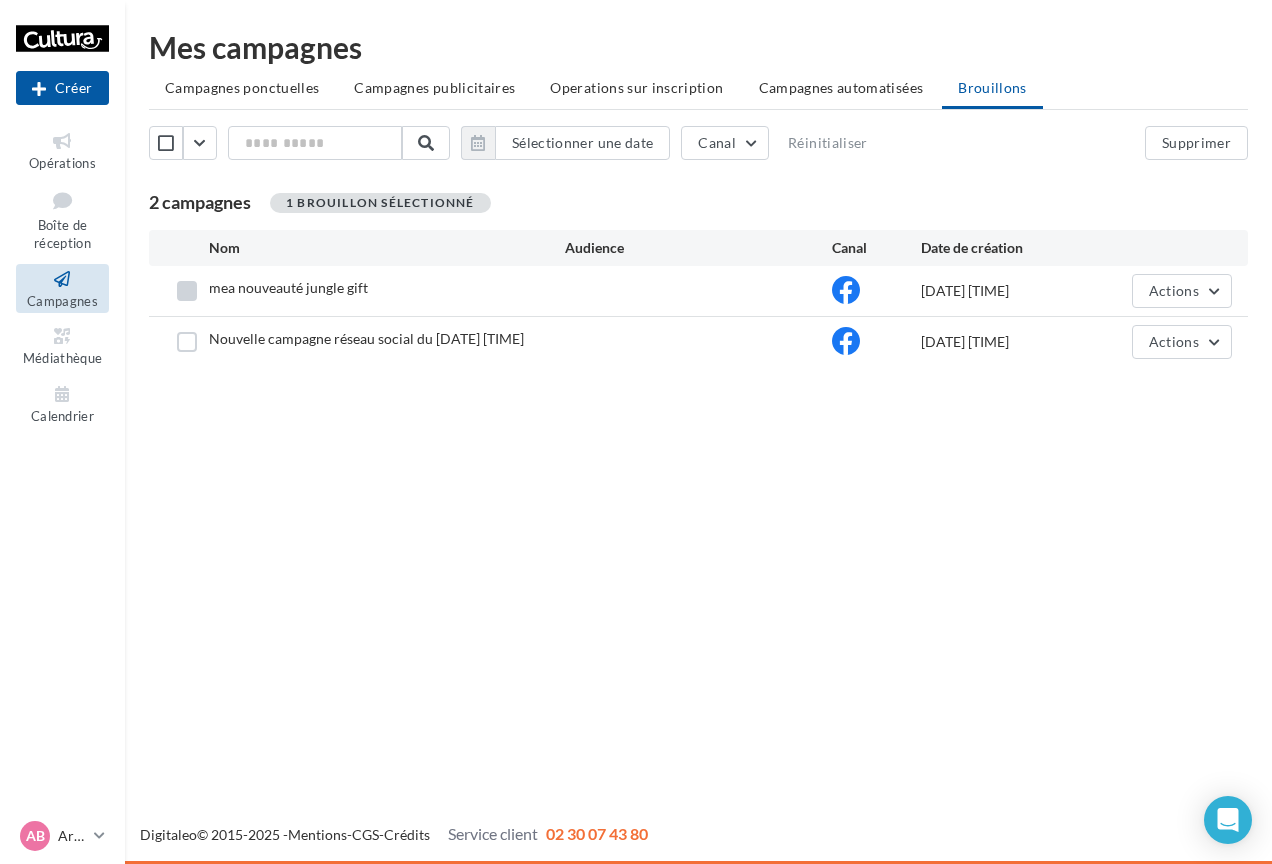 click at bounding box center (187, 291) 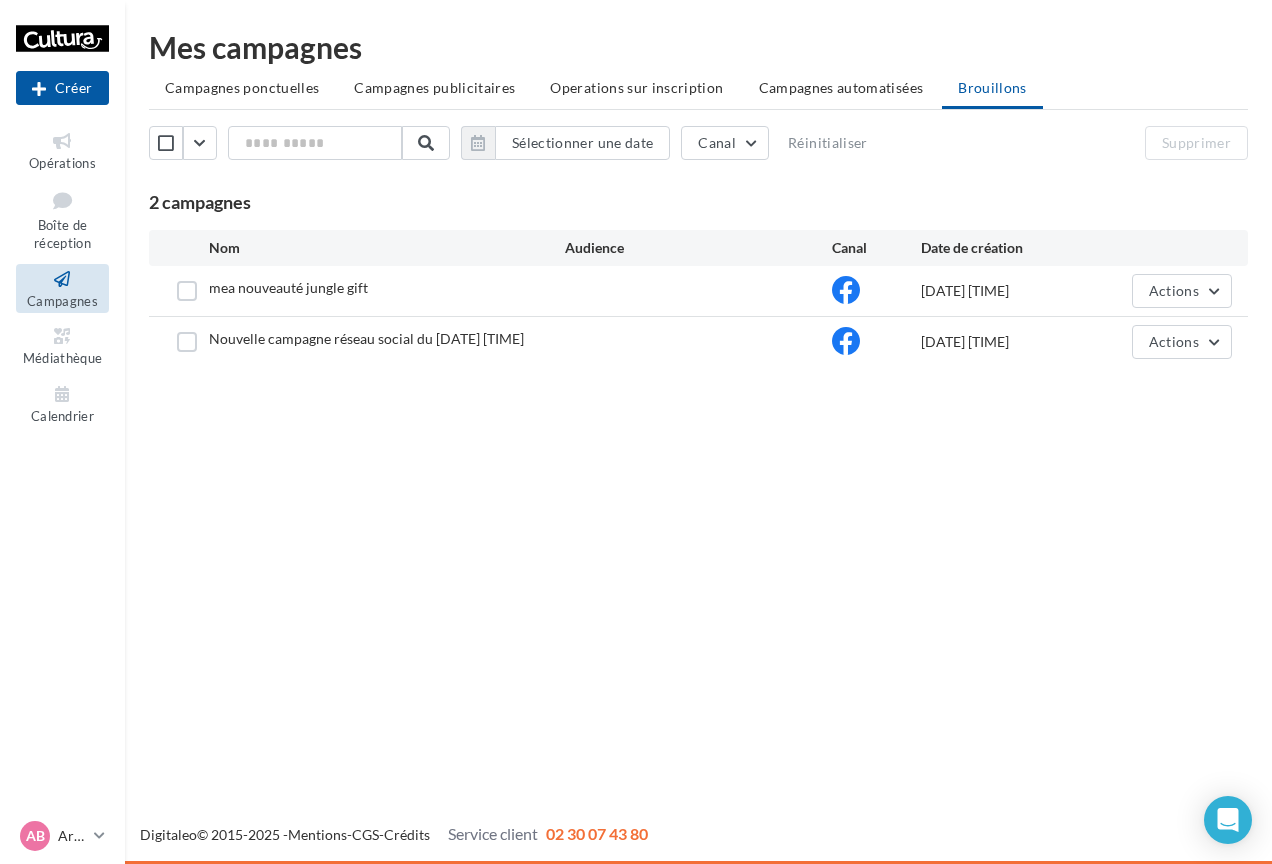 click on "06/08/2025 16:36" at bounding box center (1010, 291) 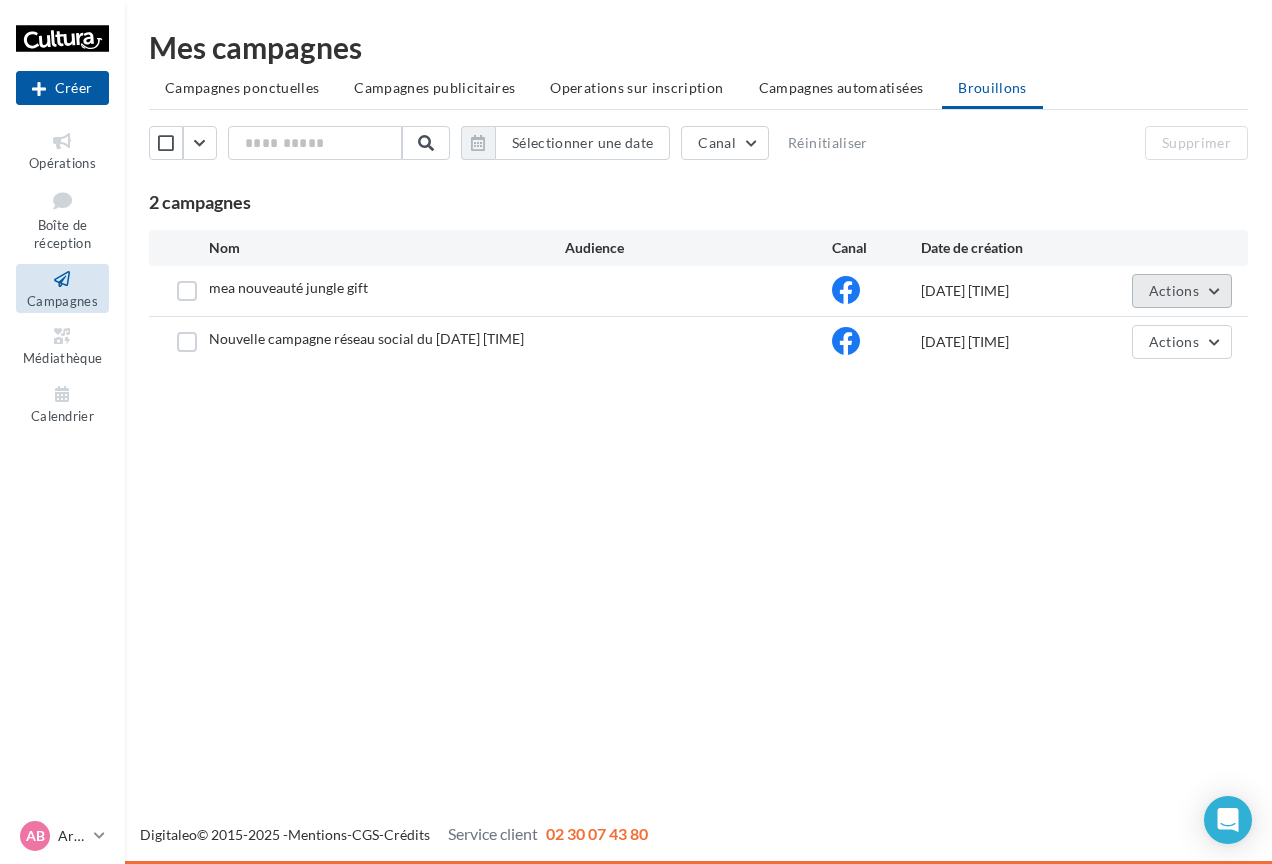 click on "Actions" at bounding box center (1182, 291) 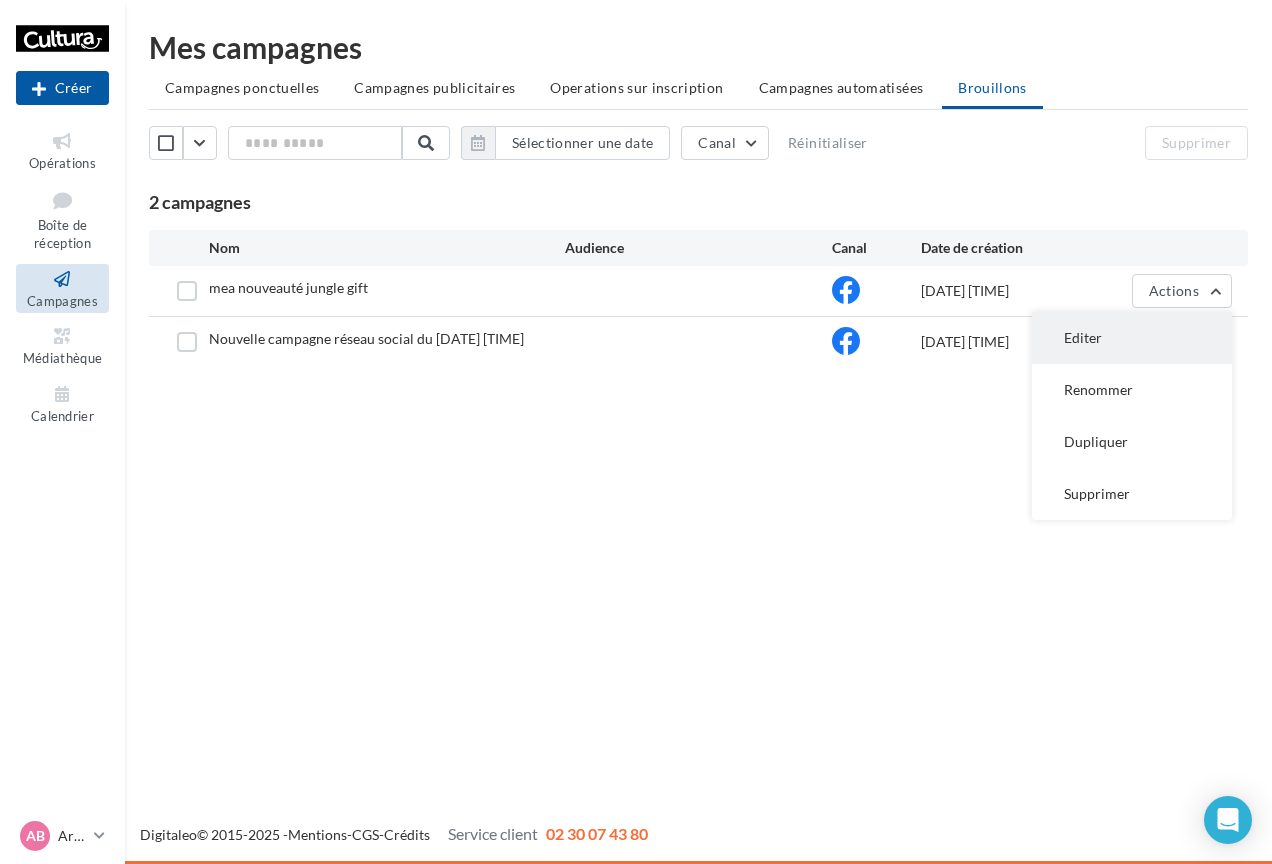 click on "Editer" at bounding box center [1132, 338] 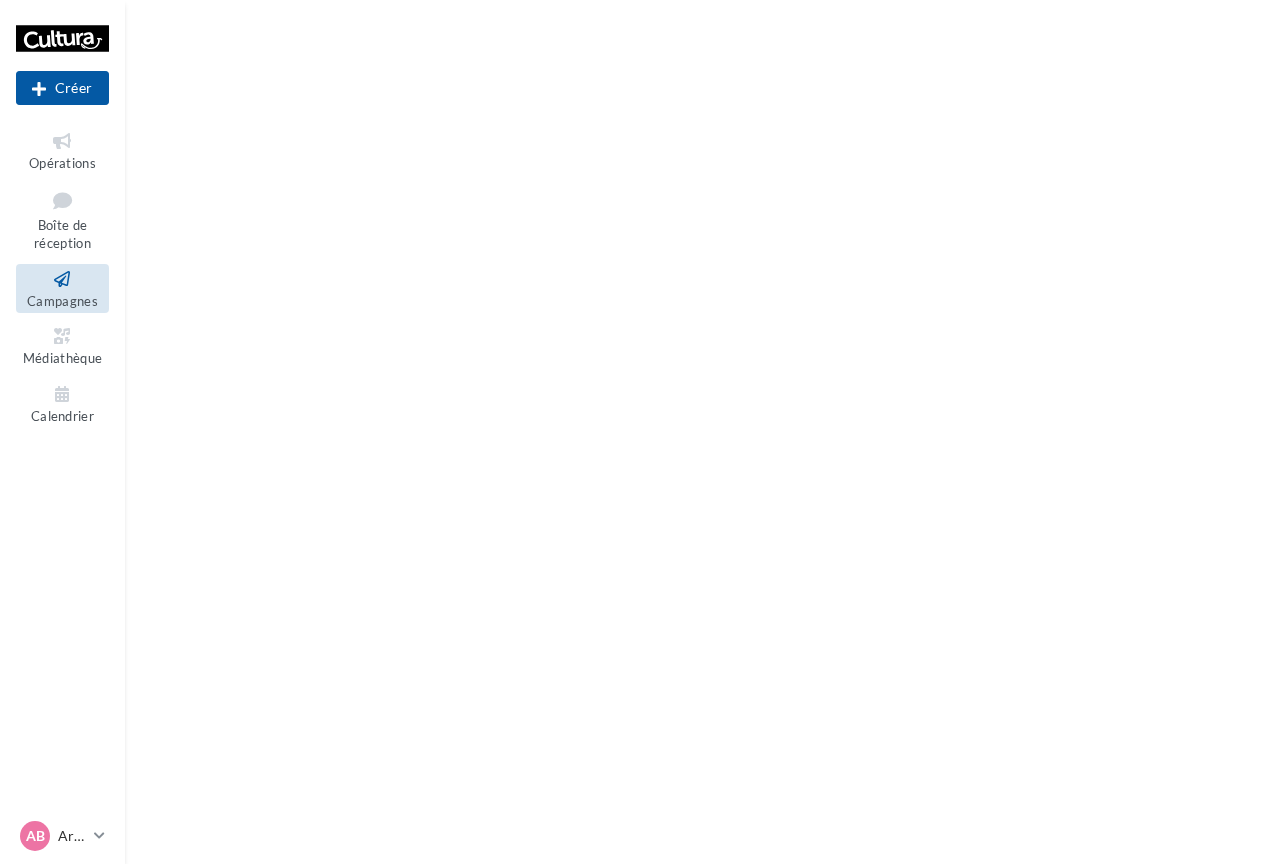 scroll, scrollTop: 0, scrollLeft: 0, axis: both 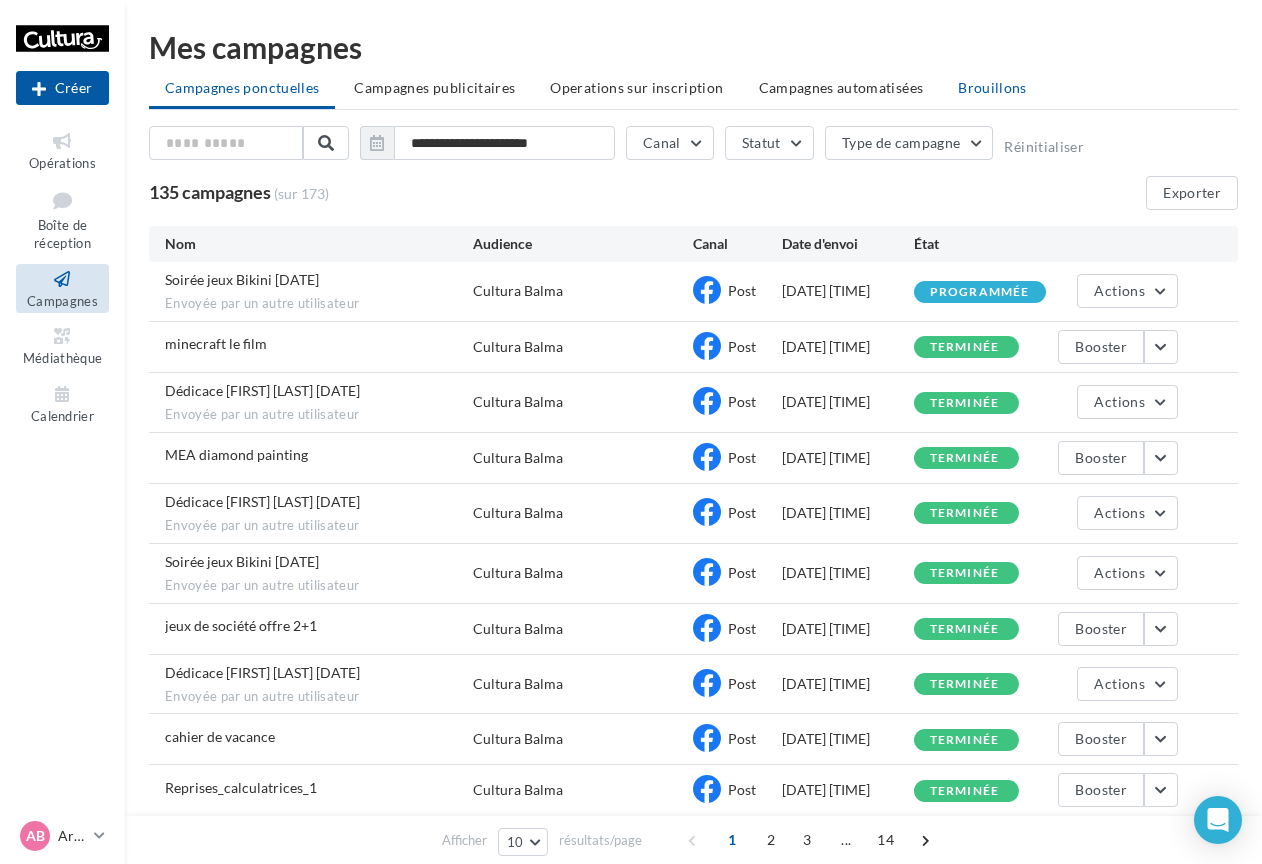 click on "Brouillons" at bounding box center (992, 87) 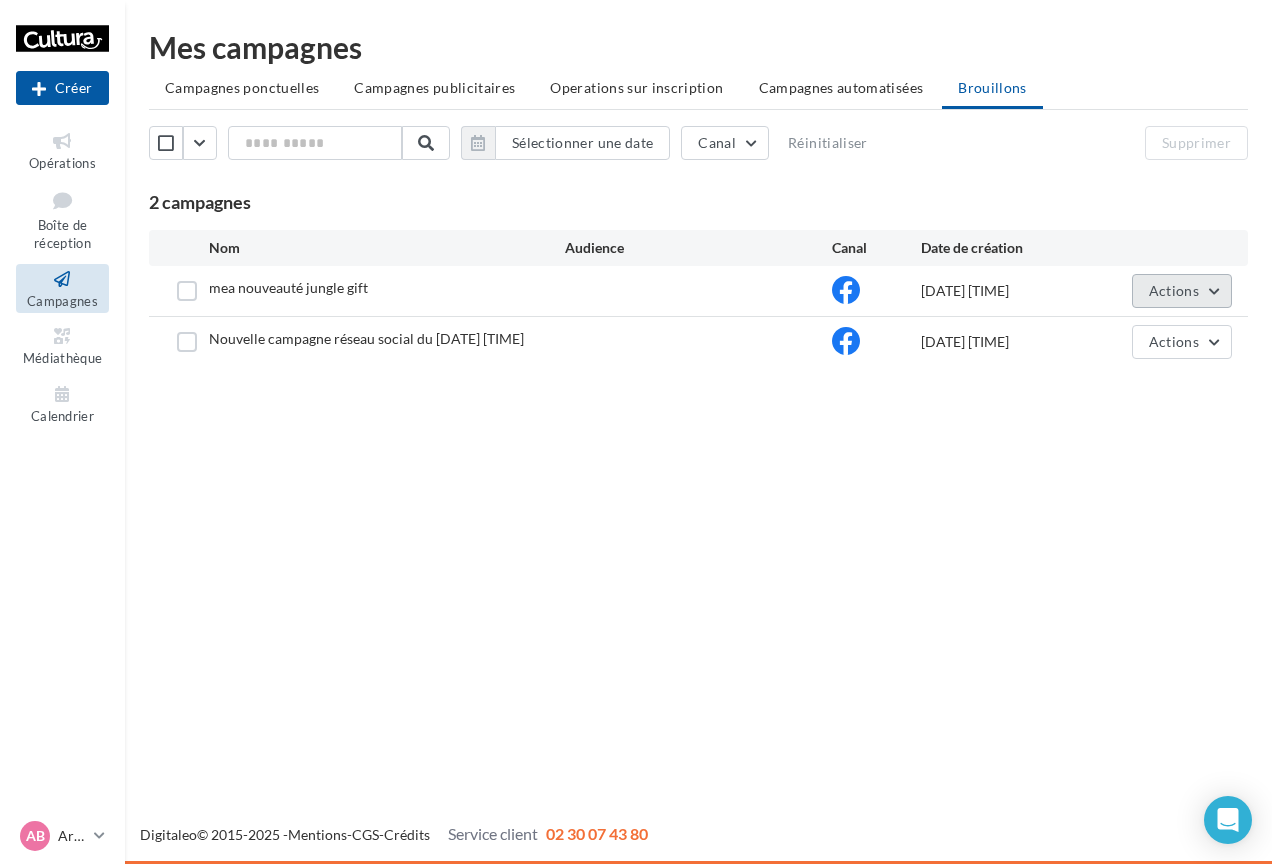 click on "Actions" at bounding box center (1174, 290) 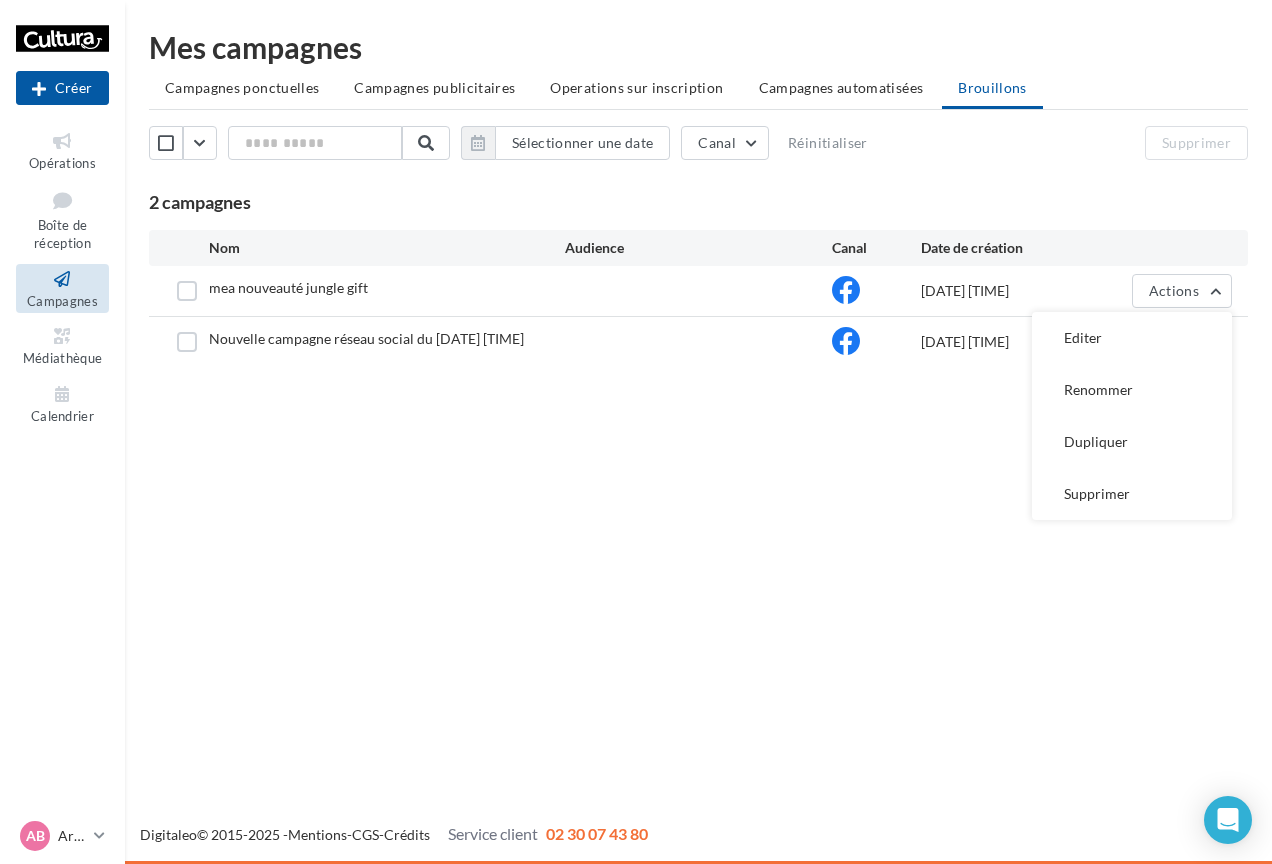 click on "Editer" at bounding box center (1132, 338) 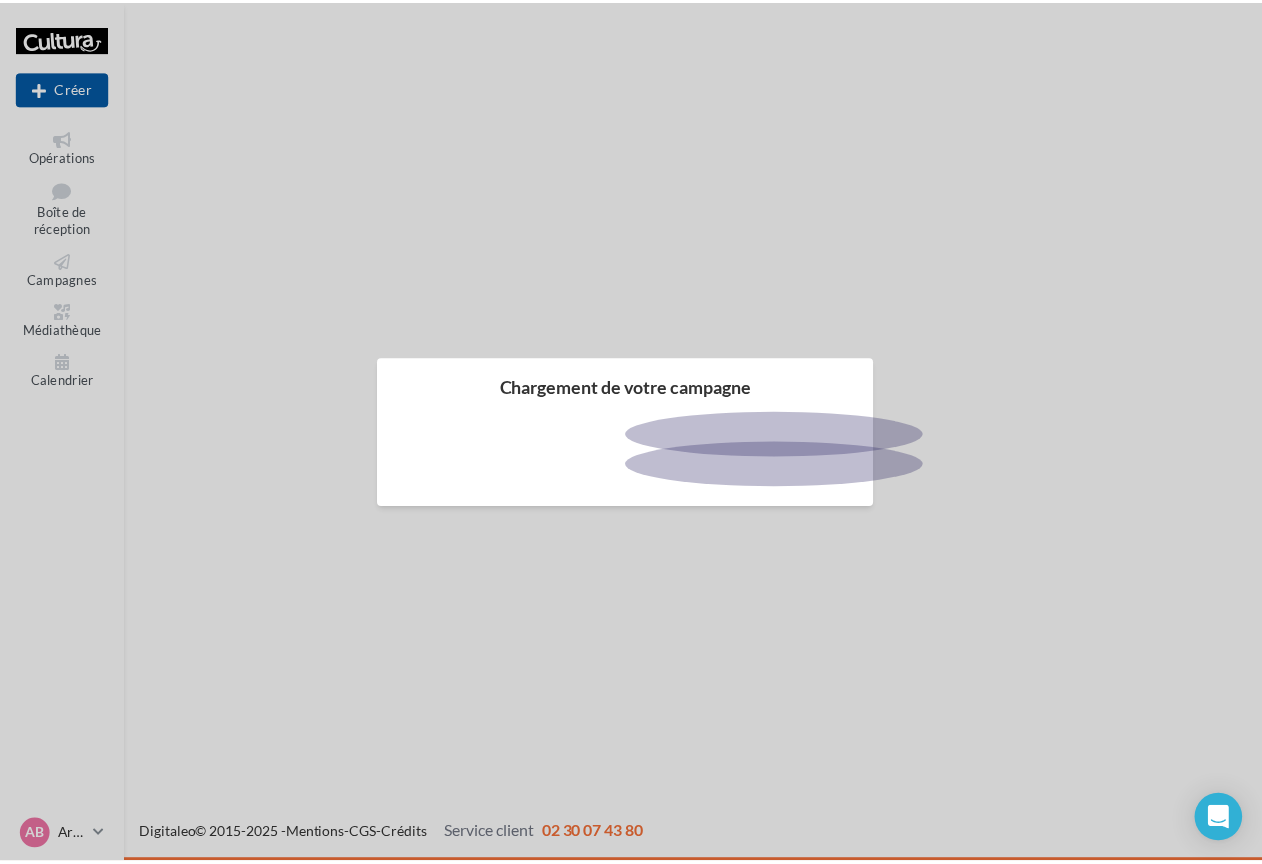 scroll, scrollTop: 0, scrollLeft: 0, axis: both 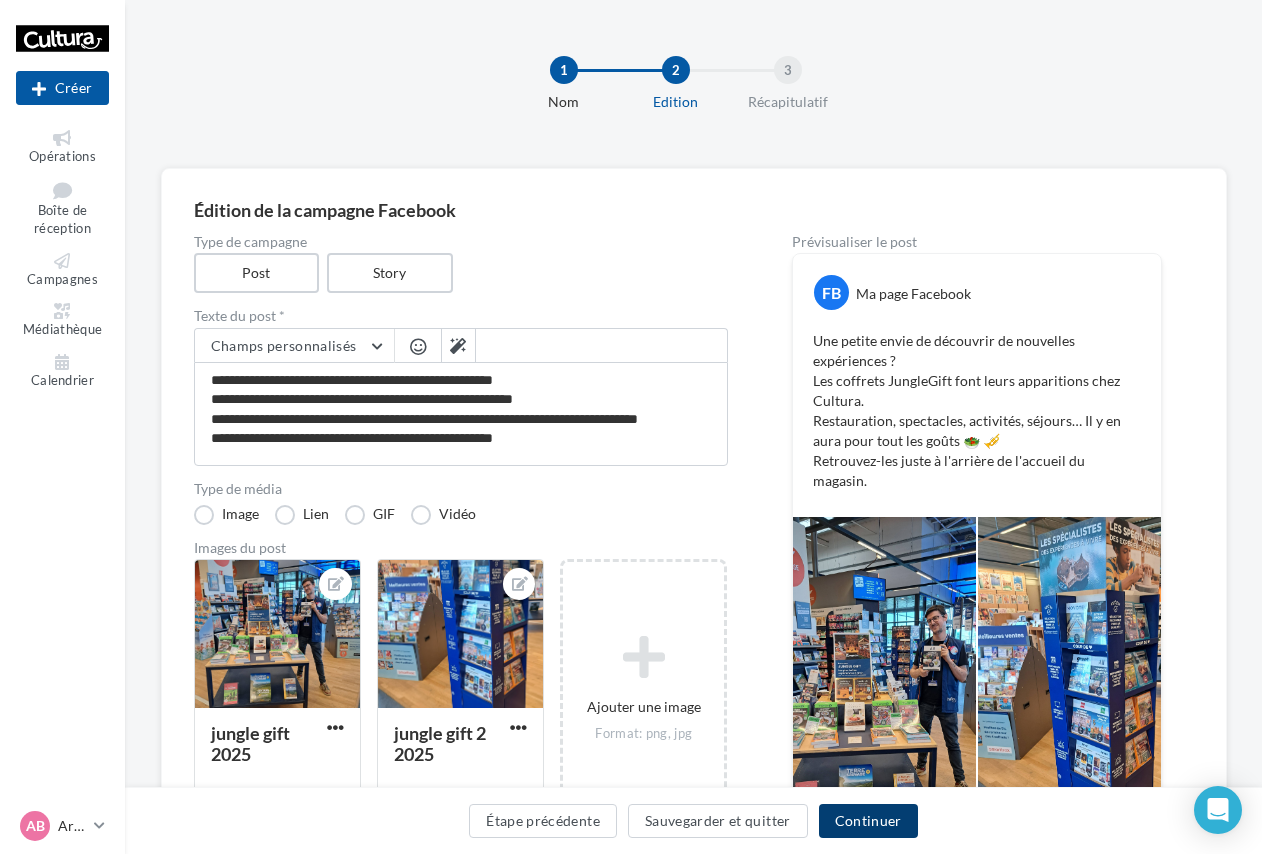 click on "Continuer" at bounding box center (868, 821) 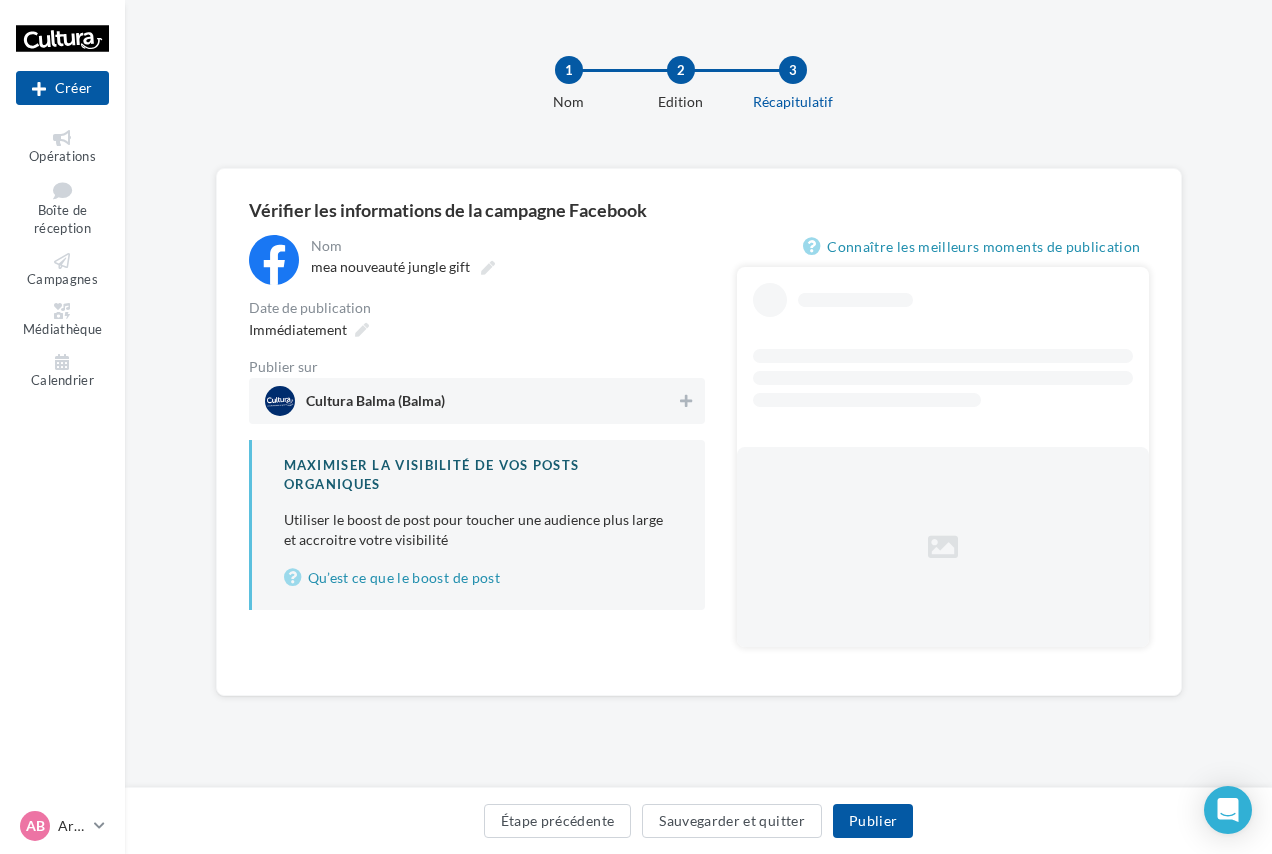 click on "Cultura Balma (Balma)" at bounding box center (375, 405) 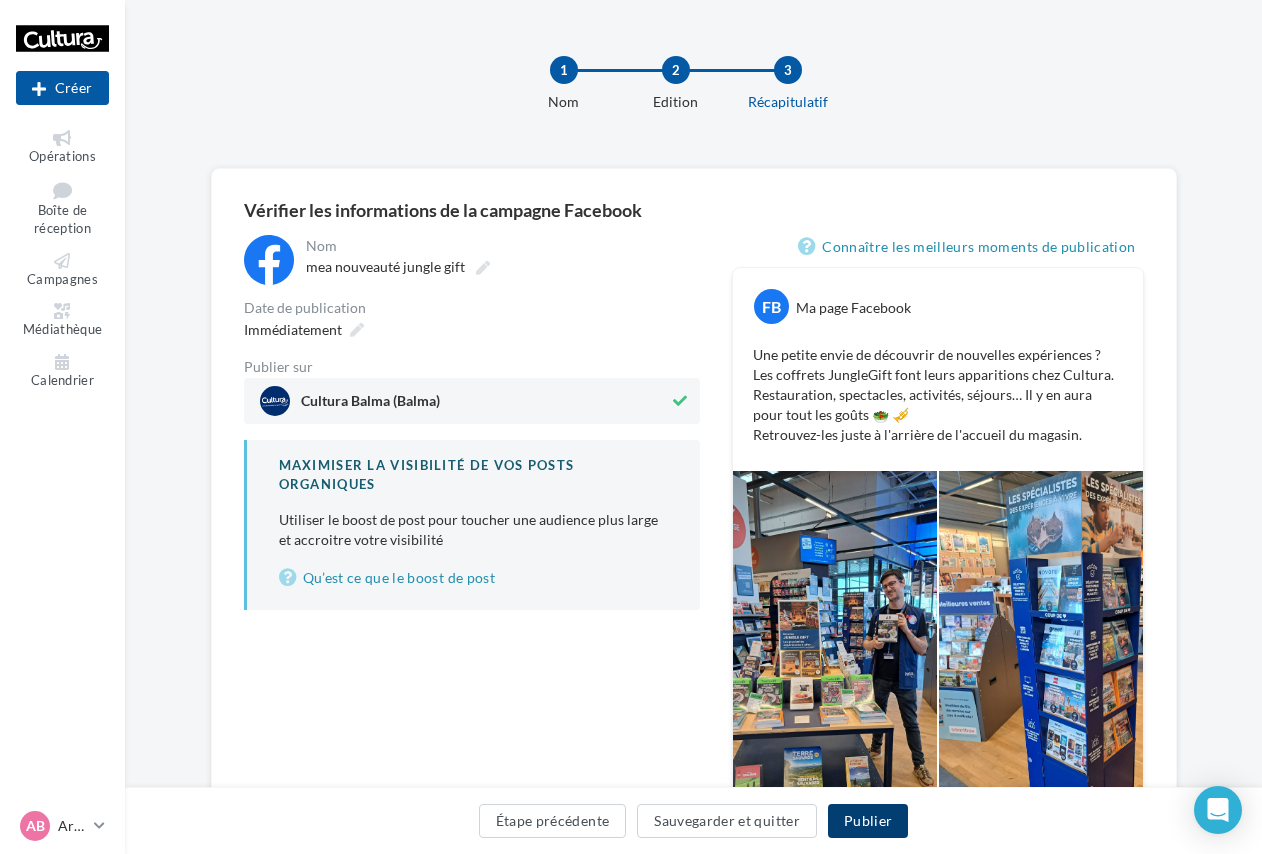 click on "Publier" at bounding box center (868, 821) 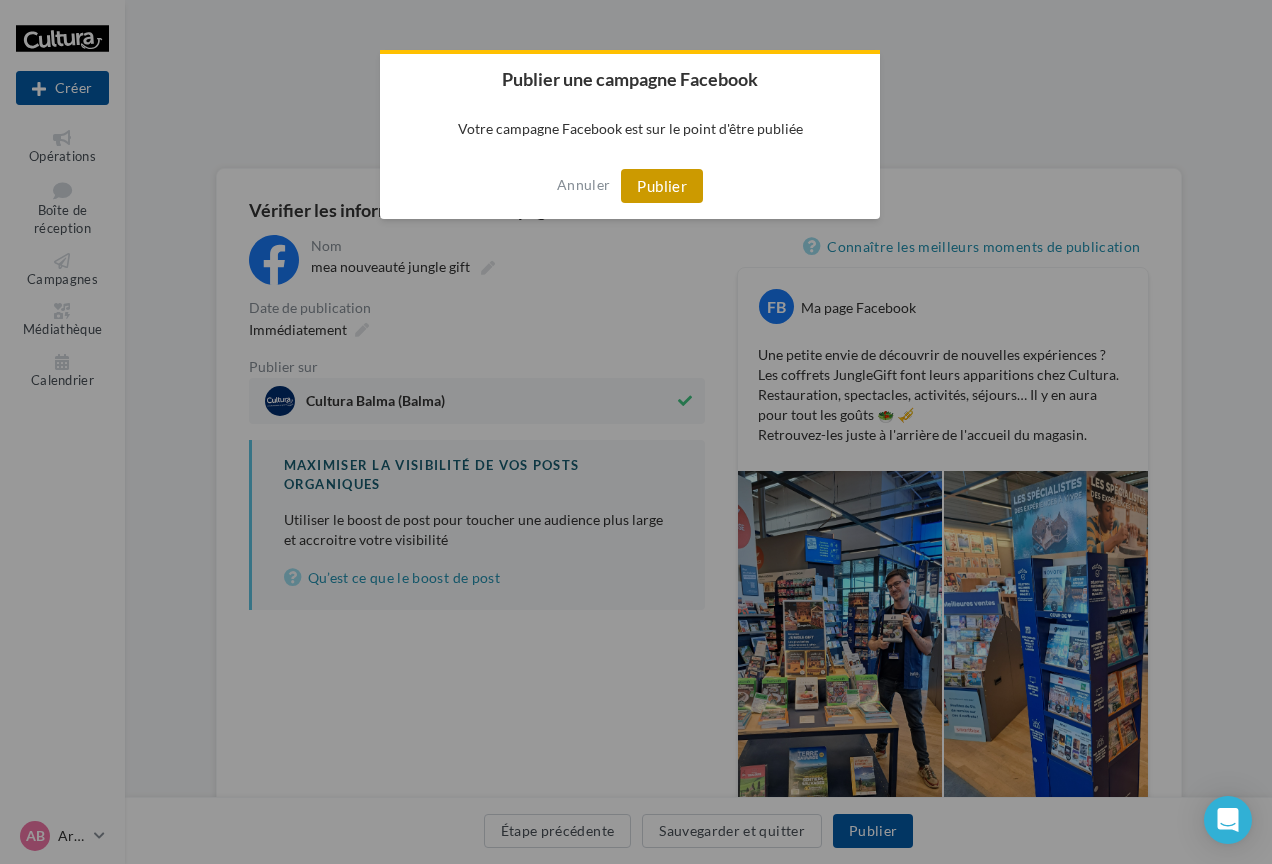 click on "Publier" at bounding box center (662, 186) 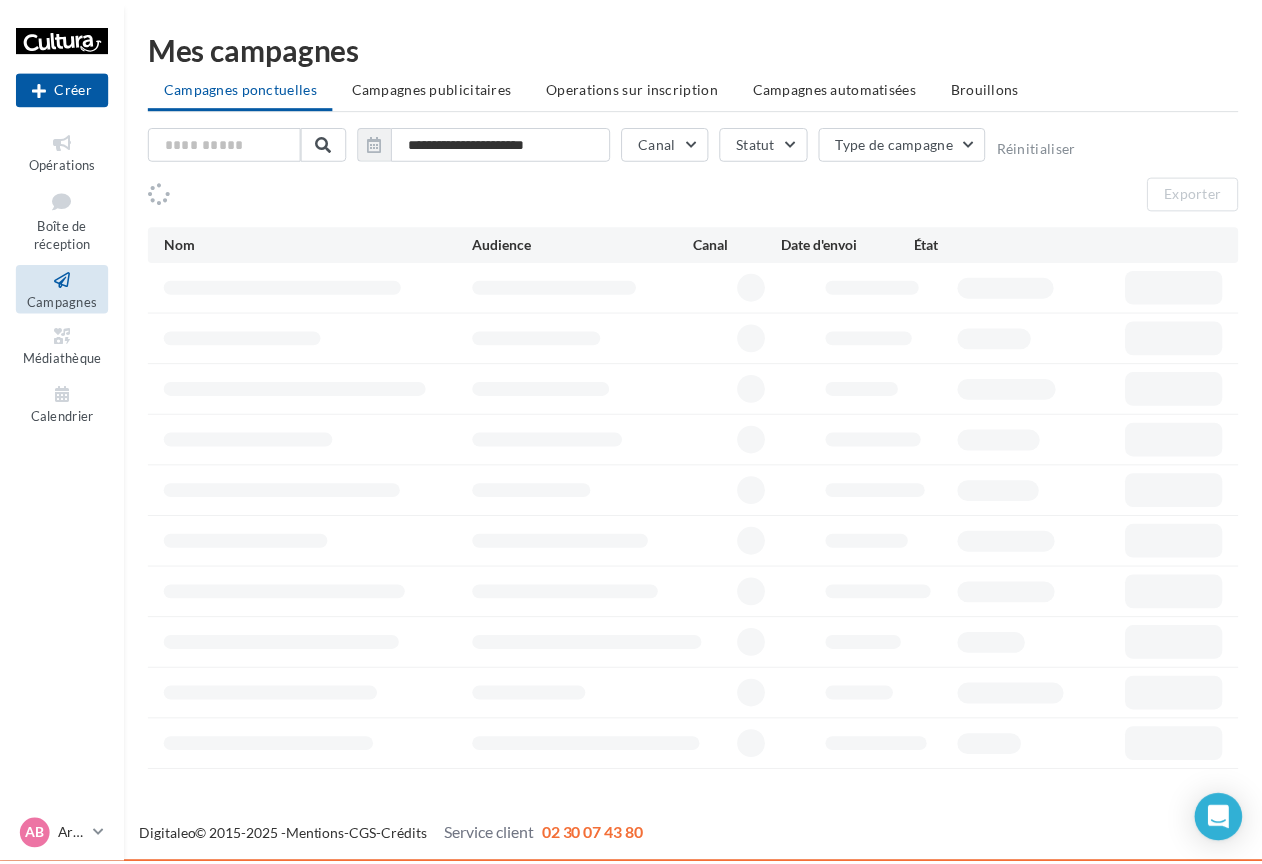 scroll, scrollTop: 0, scrollLeft: 0, axis: both 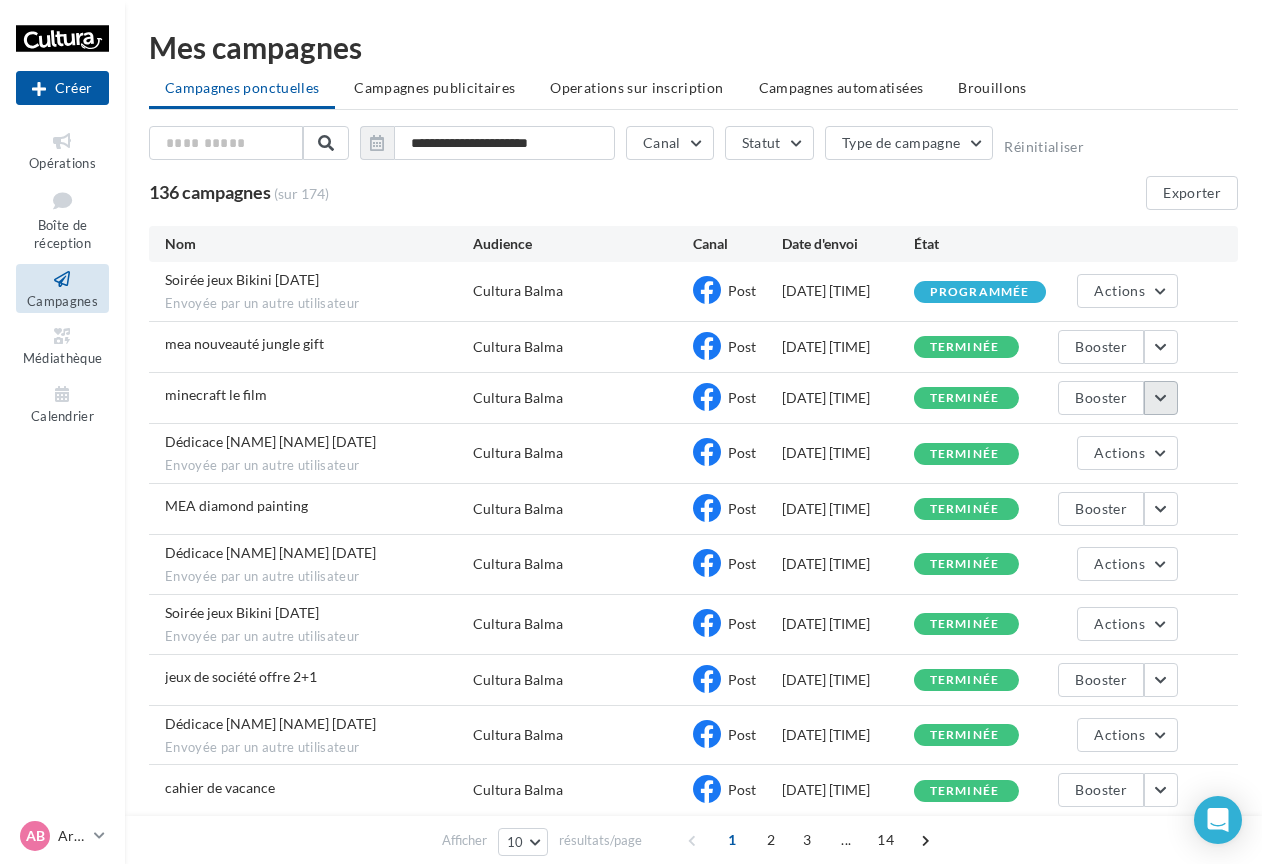 click at bounding box center (1161, 398) 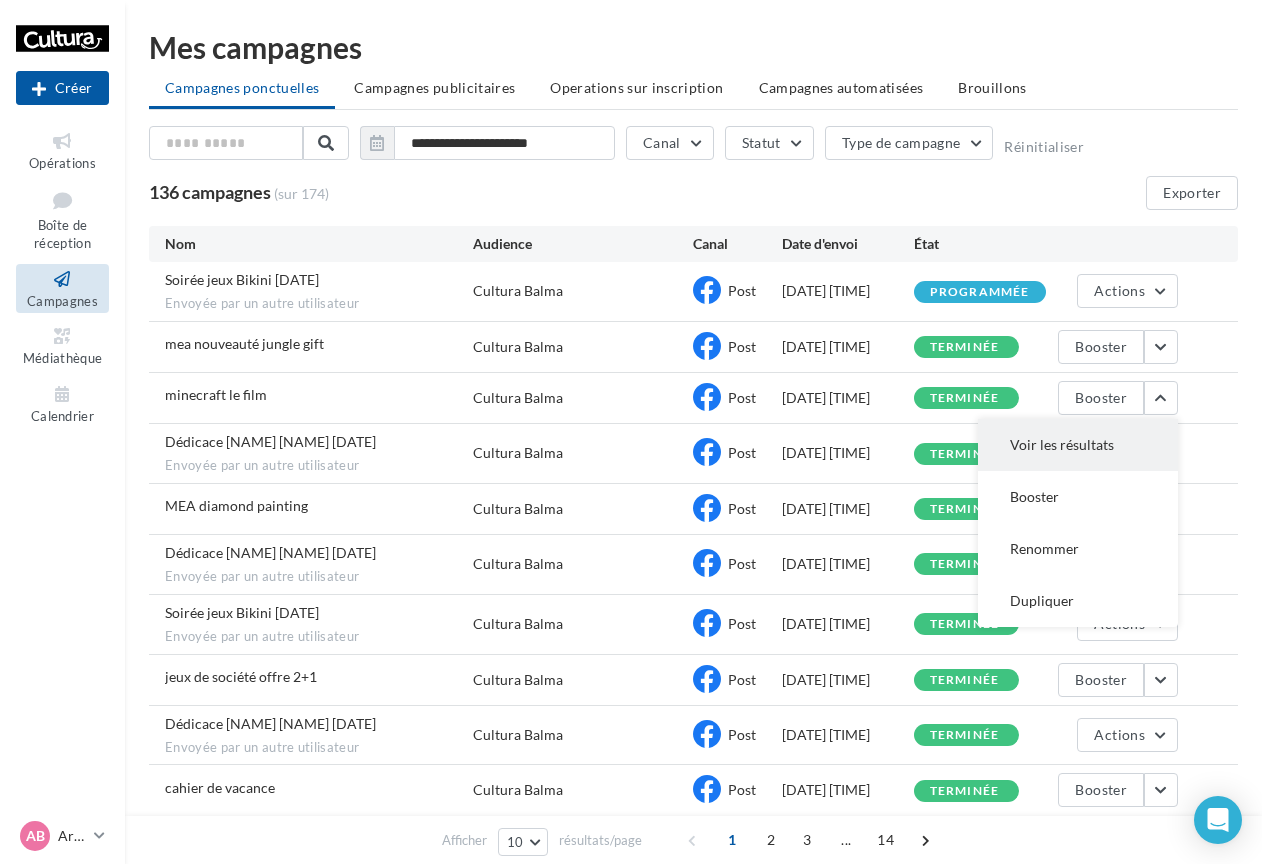 click on "Voir les résultats" at bounding box center (1078, 445) 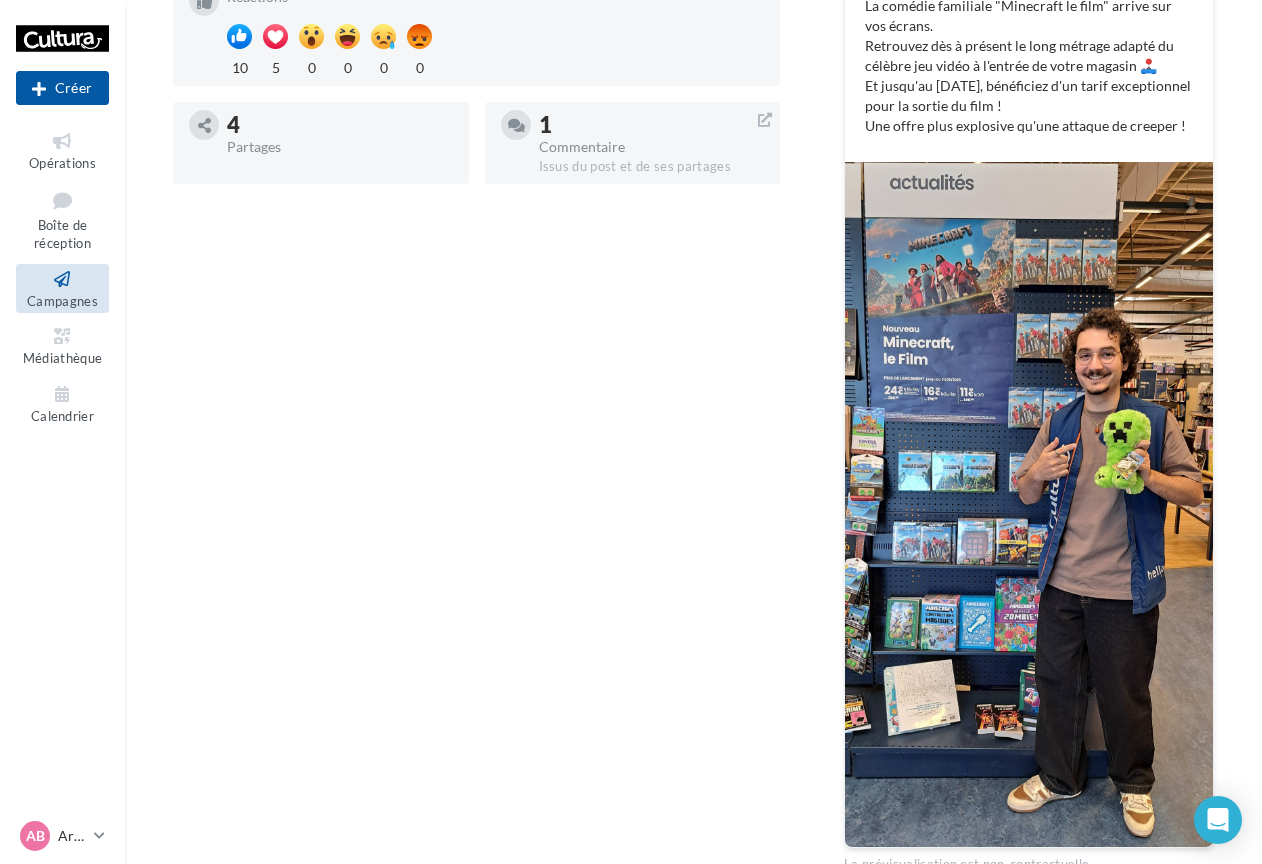 scroll, scrollTop: 0, scrollLeft: 0, axis: both 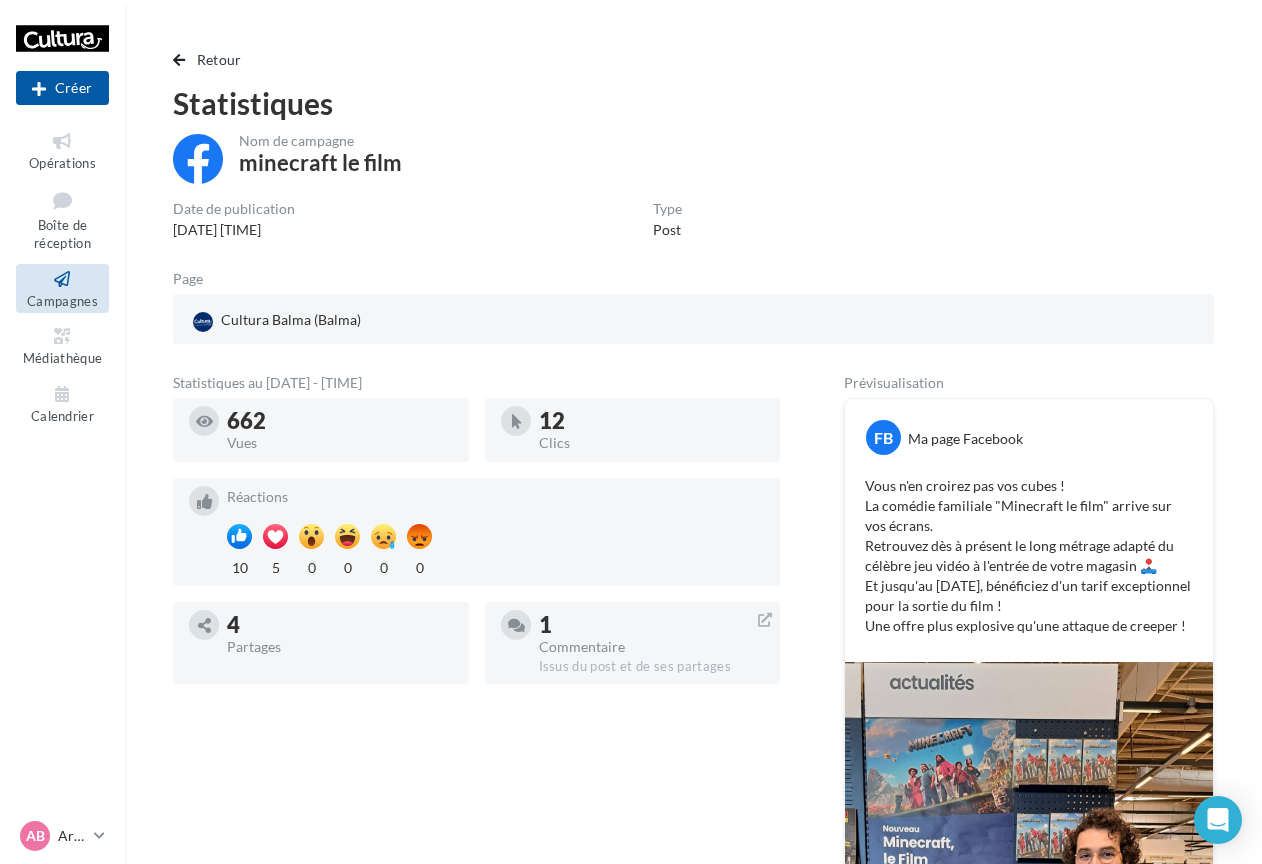 click at bounding box center [62, 279] 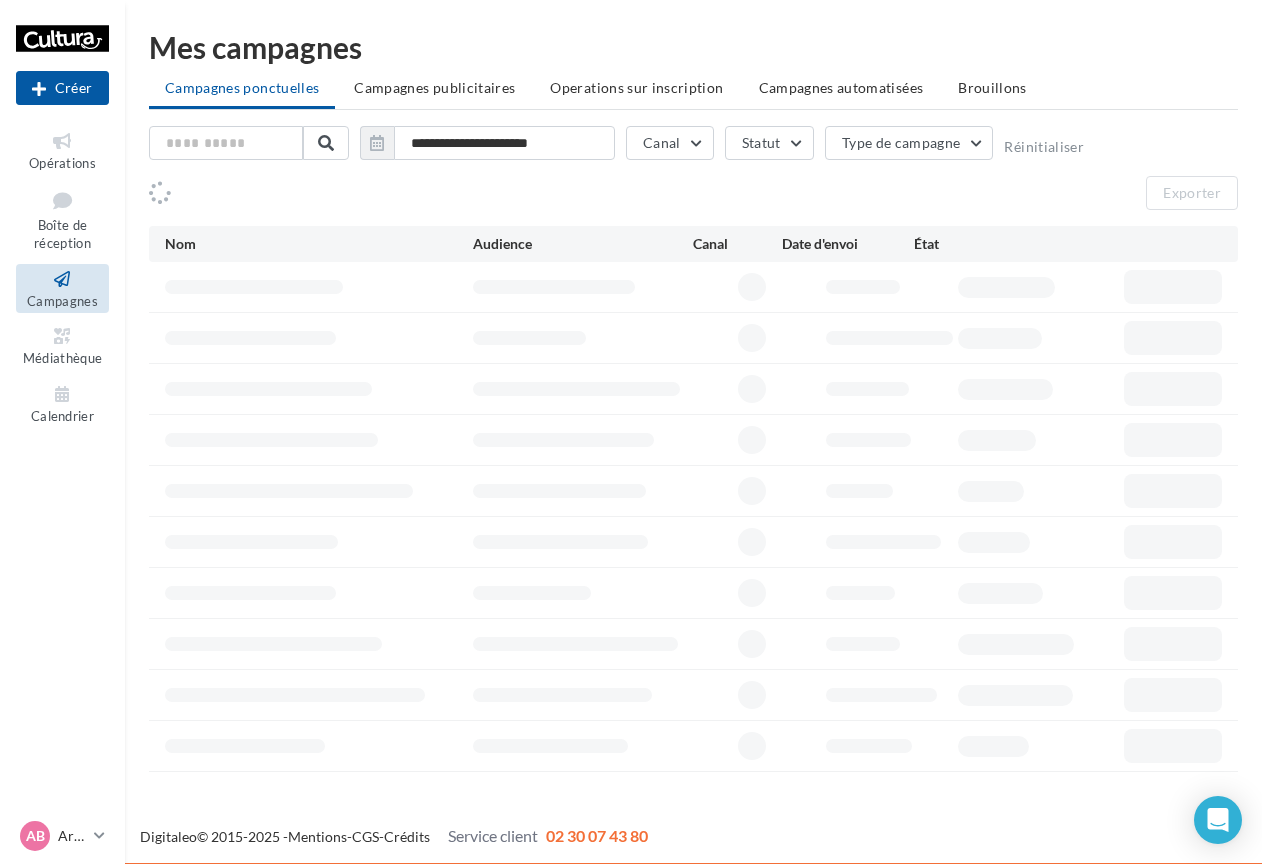 scroll, scrollTop: 0, scrollLeft: 0, axis: both 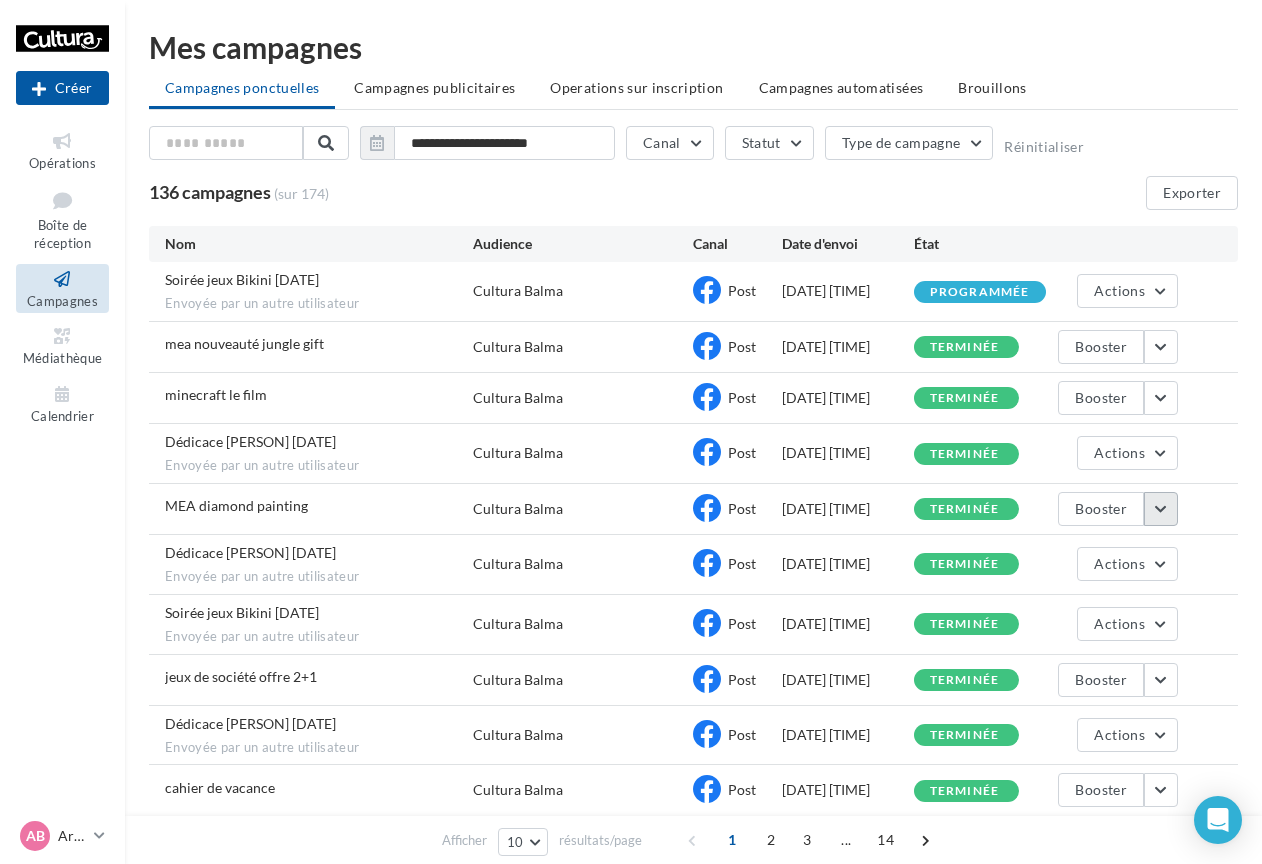click at bounding box center (1161, 509) 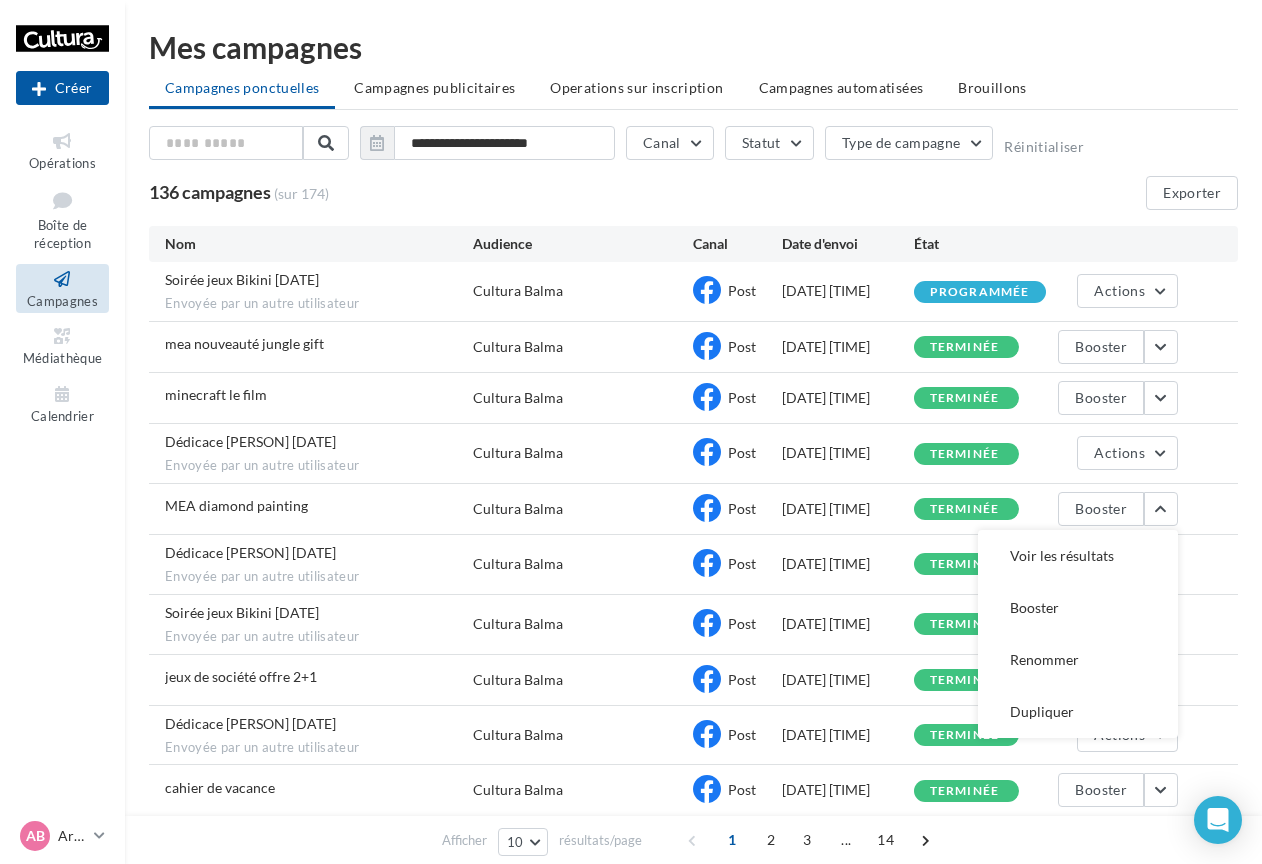 click on "Voir les résultats" at bounding box center [1078, 556] 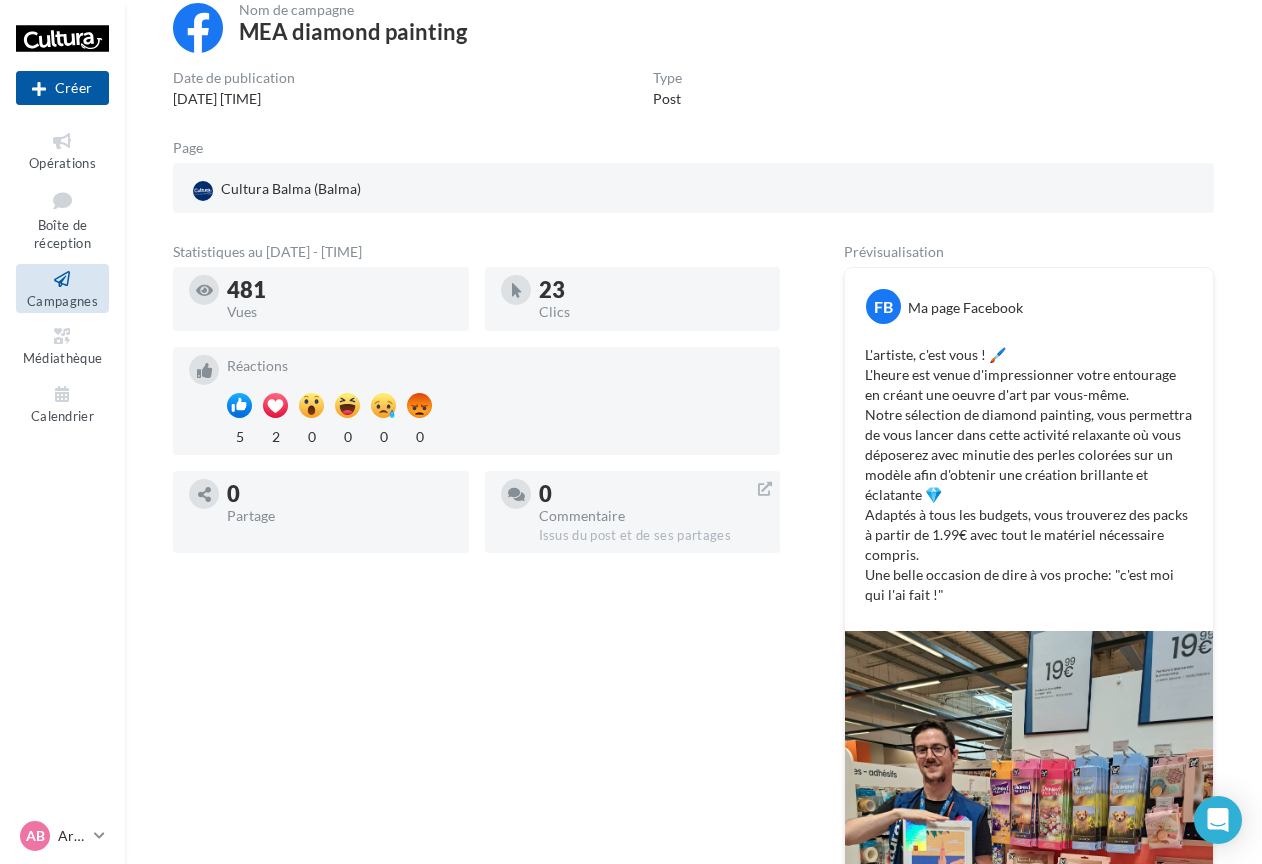 scroll, scrollTop: 0, scrollLeft: 0, axis: both 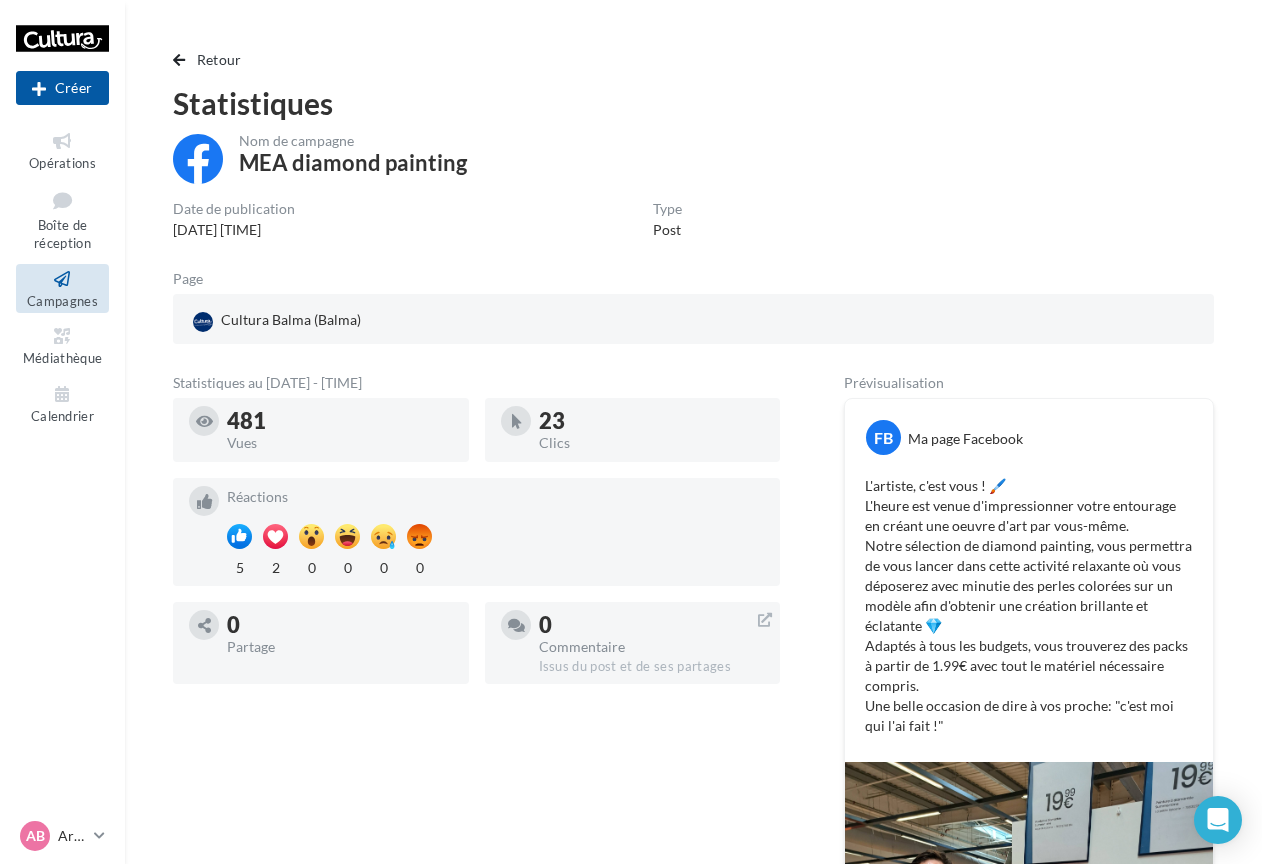 click on "Campagnes" at bounding box center [62, 288] 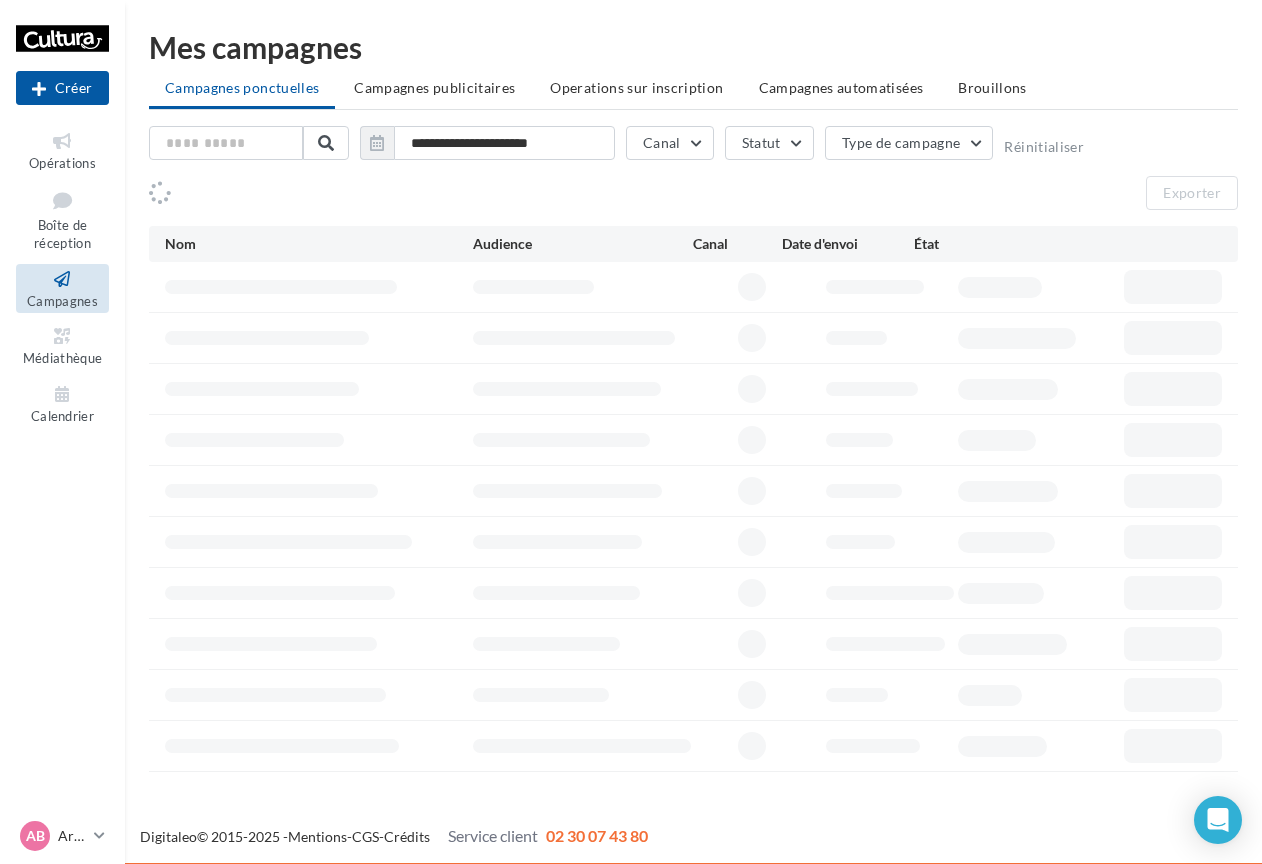 scroll, scrollTop: 0, scrollLeft: 0, axis: both 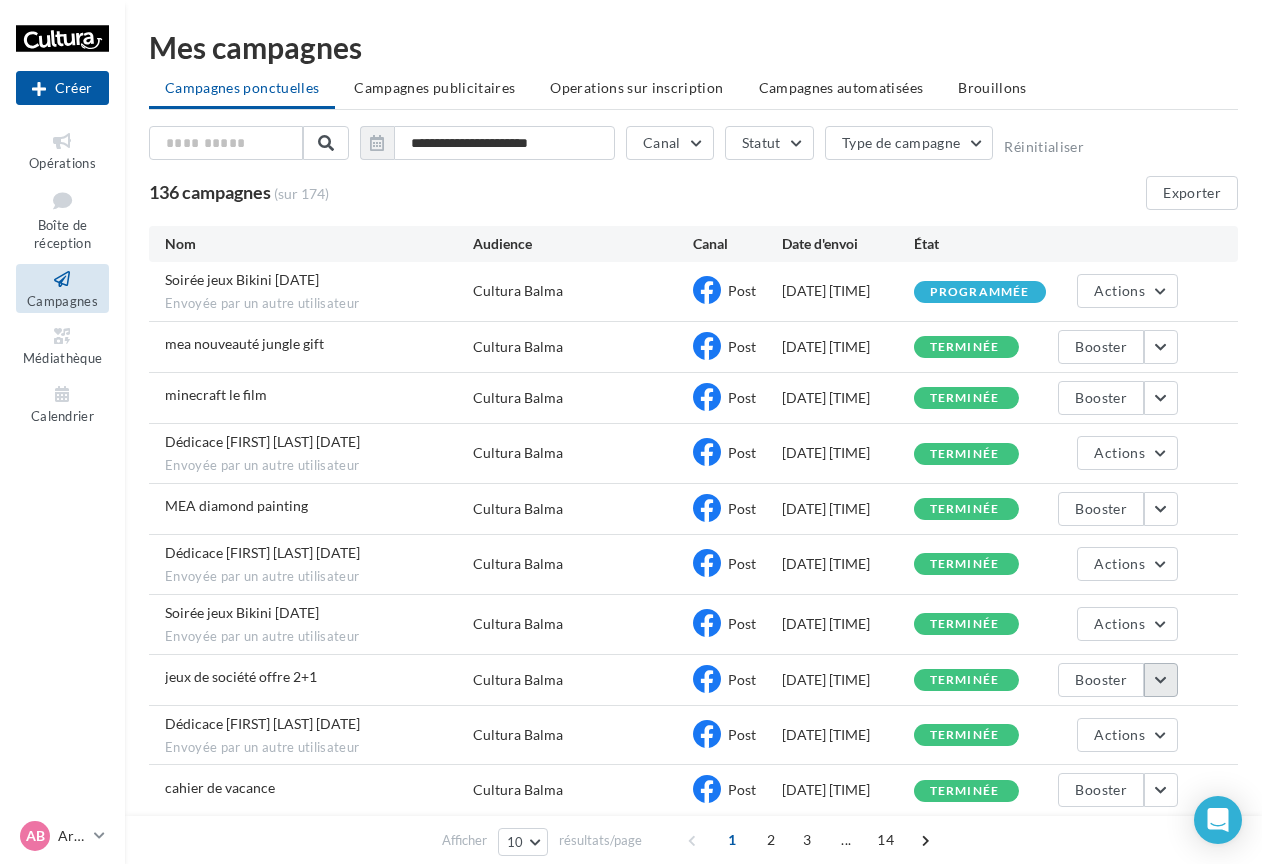 click at bounding box center (1161, 680) 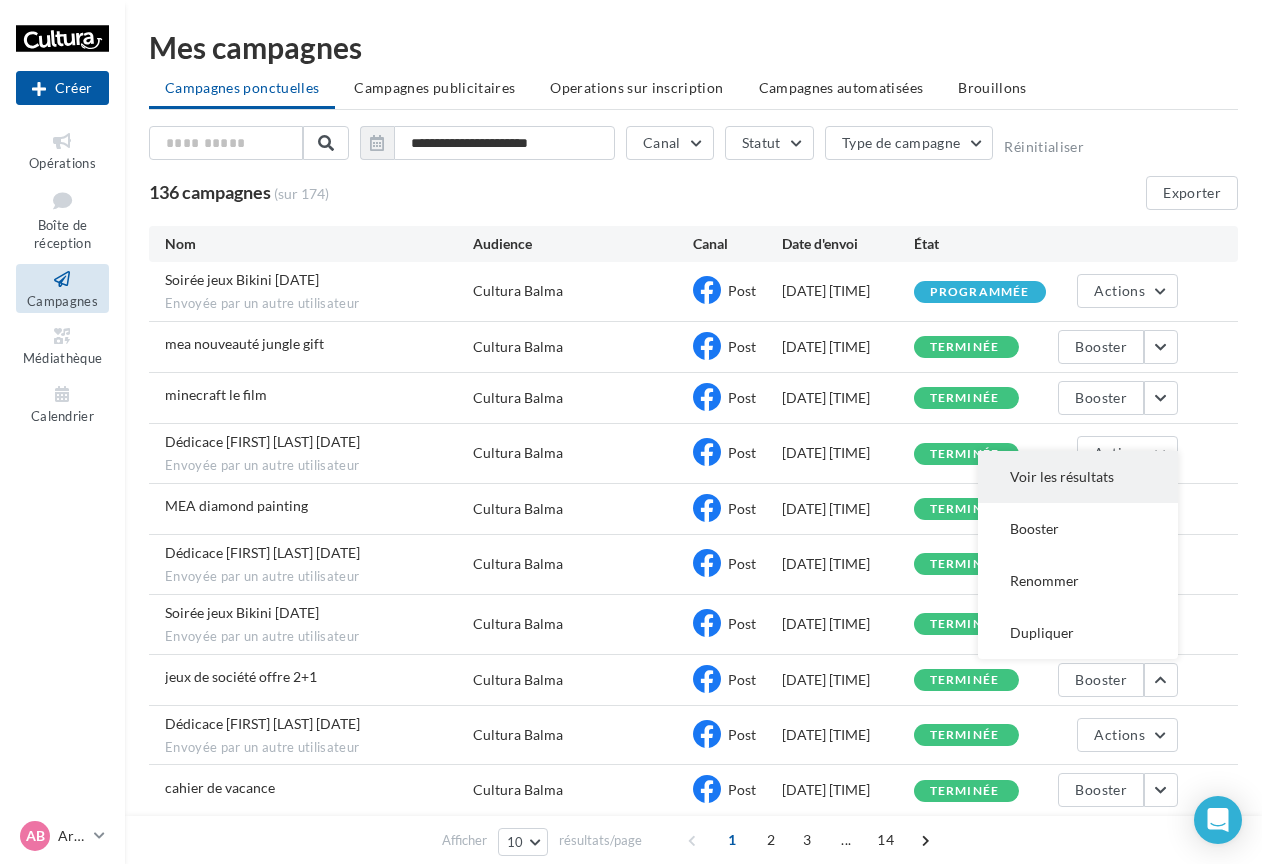 click on "Voir les résultats" at bounding box center [1078, 477] 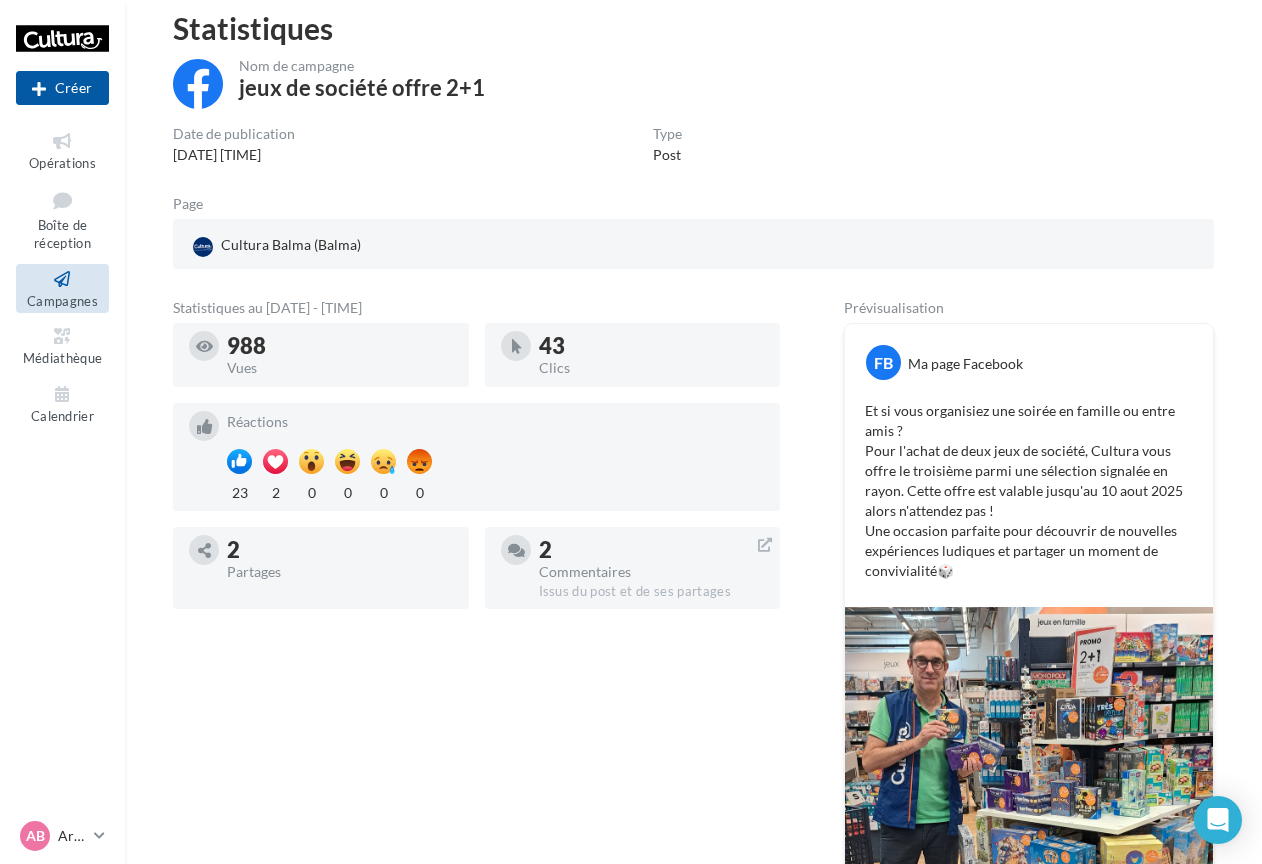 scroll, scrollTop: 400, scrollLeft: 0, axis: vertical 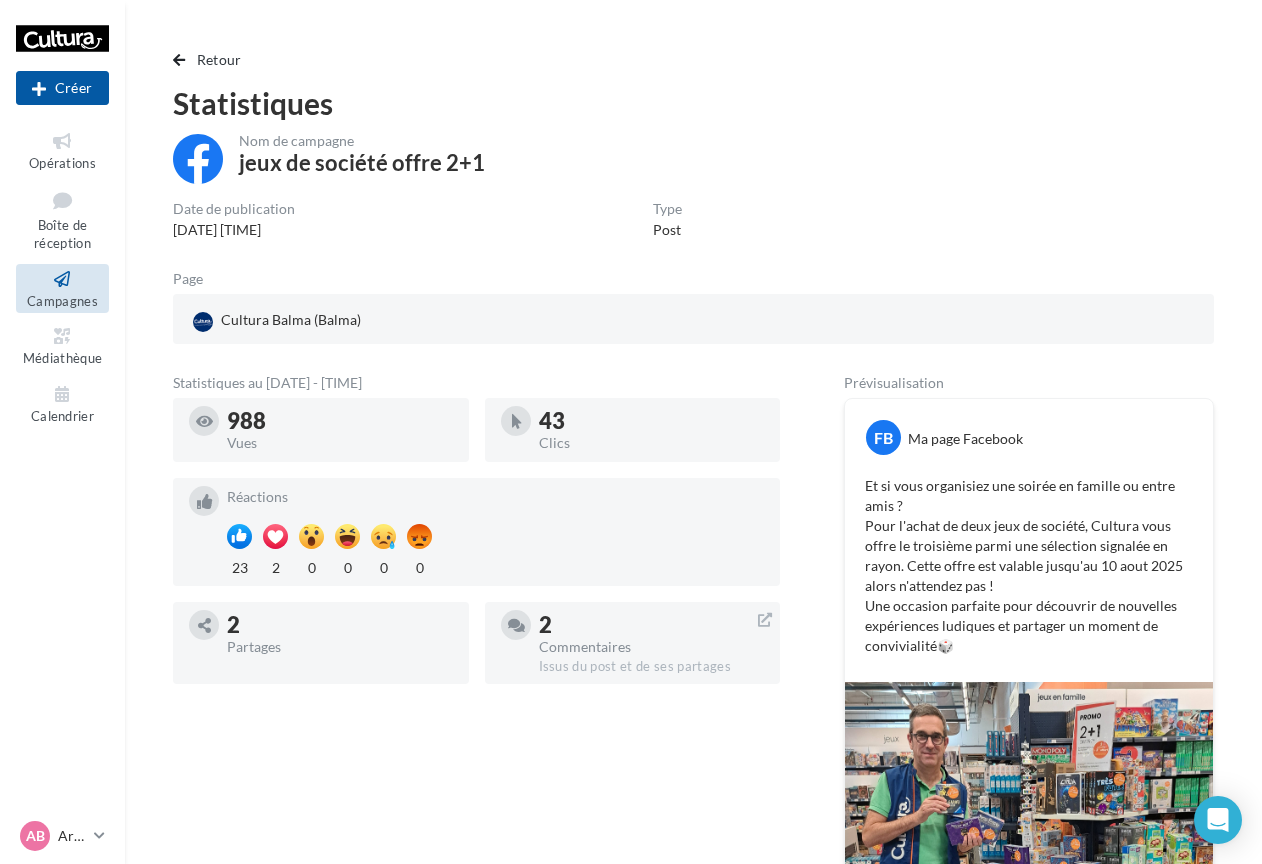 click at bounding box center (62, 279) 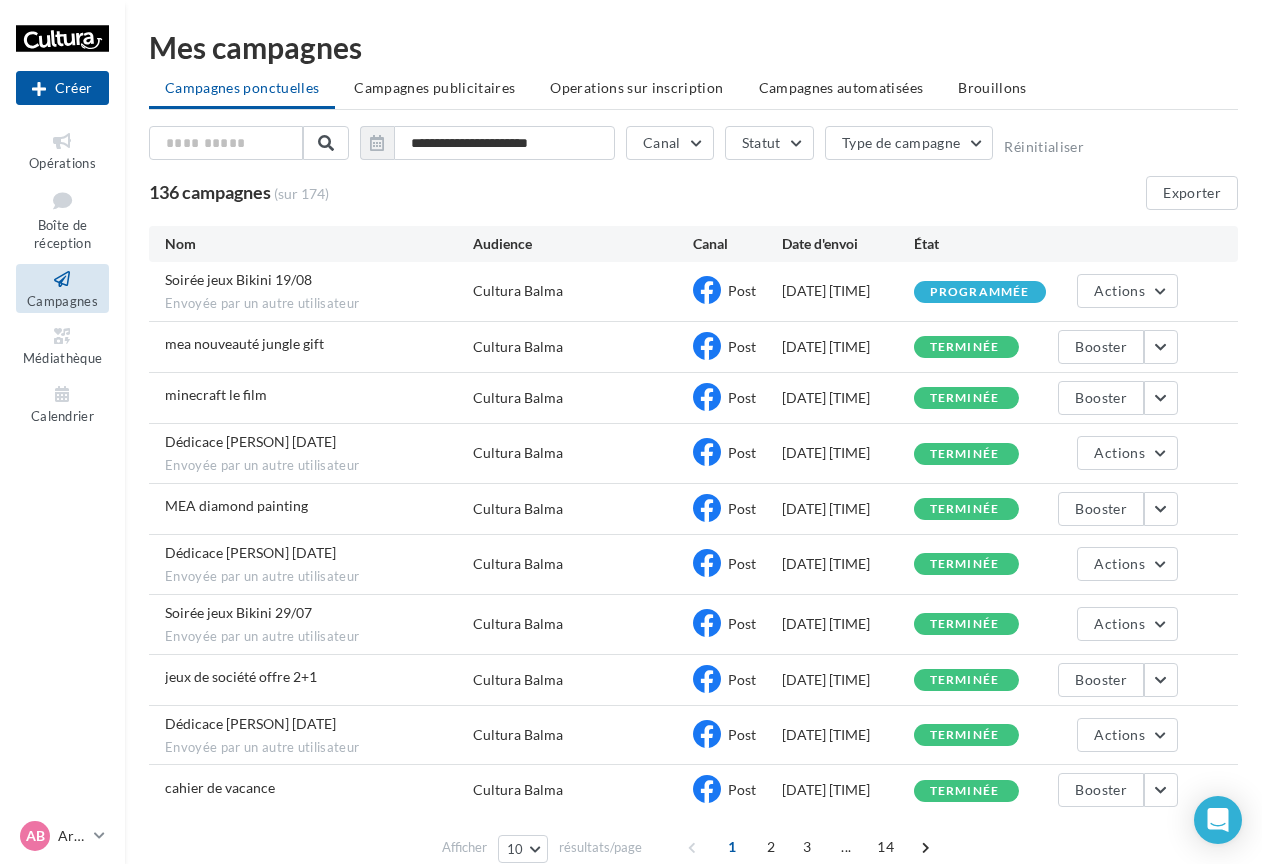 scroll, scrollTop: 93, scrollLeft: 0, axis: vertical 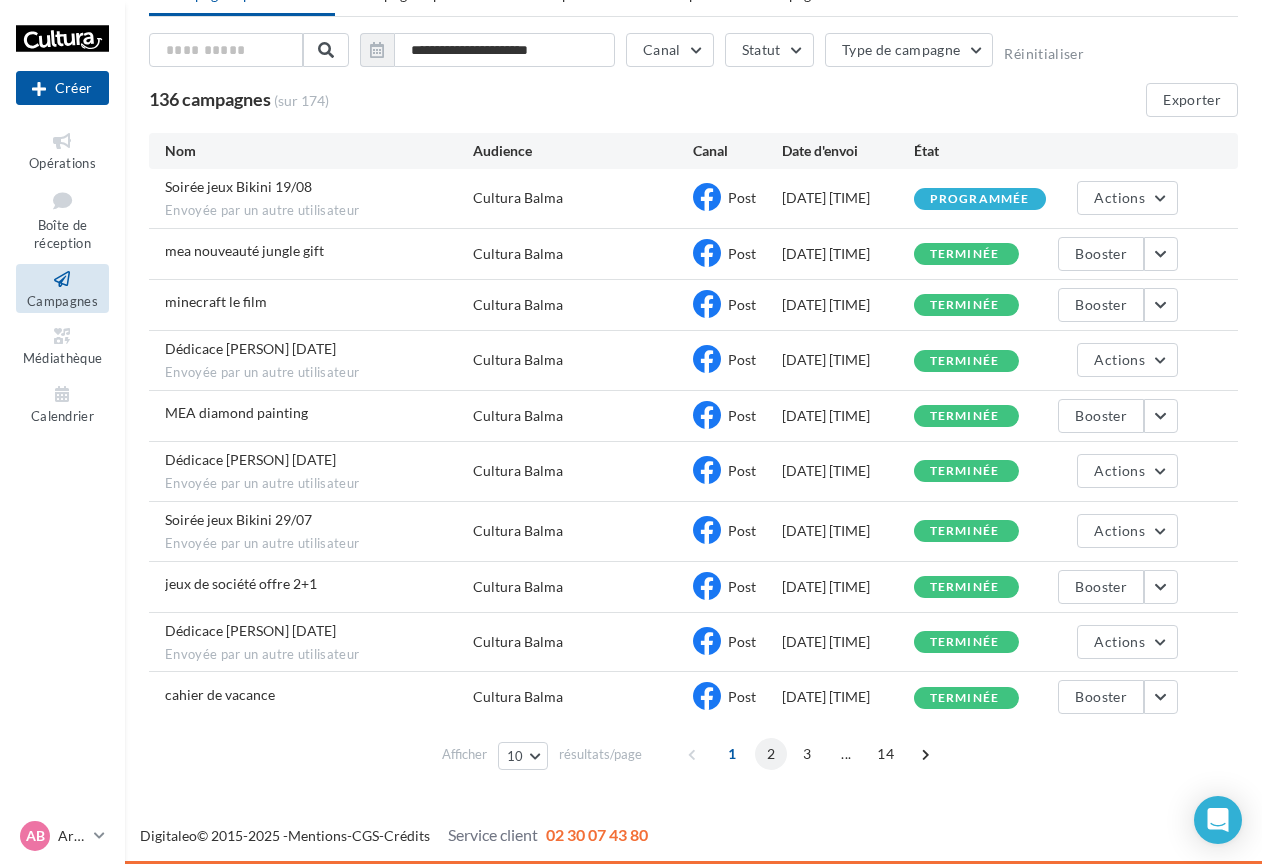 click on "2" at bounding box center [771, 754] 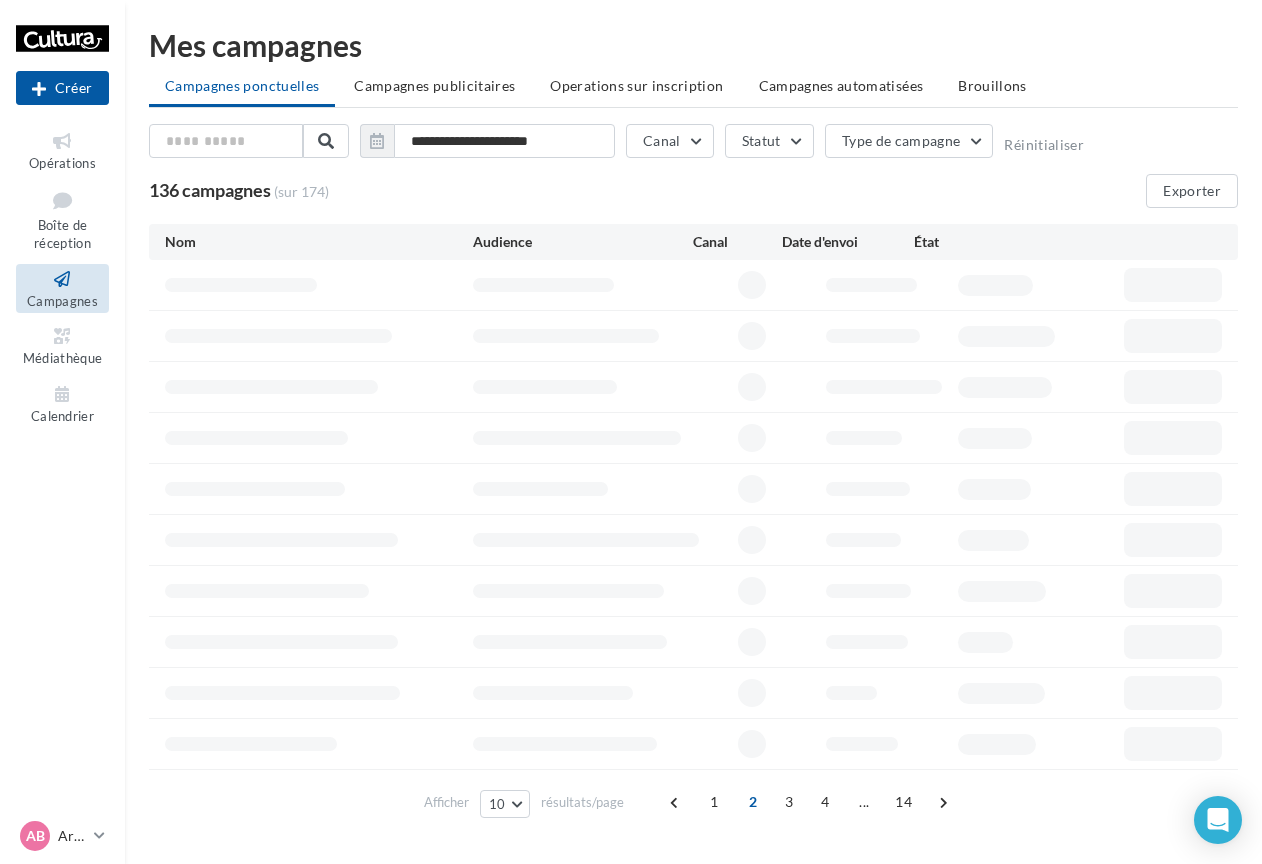 scroll, scrollTop: 93, scrollLeft: 0, axis: vertical 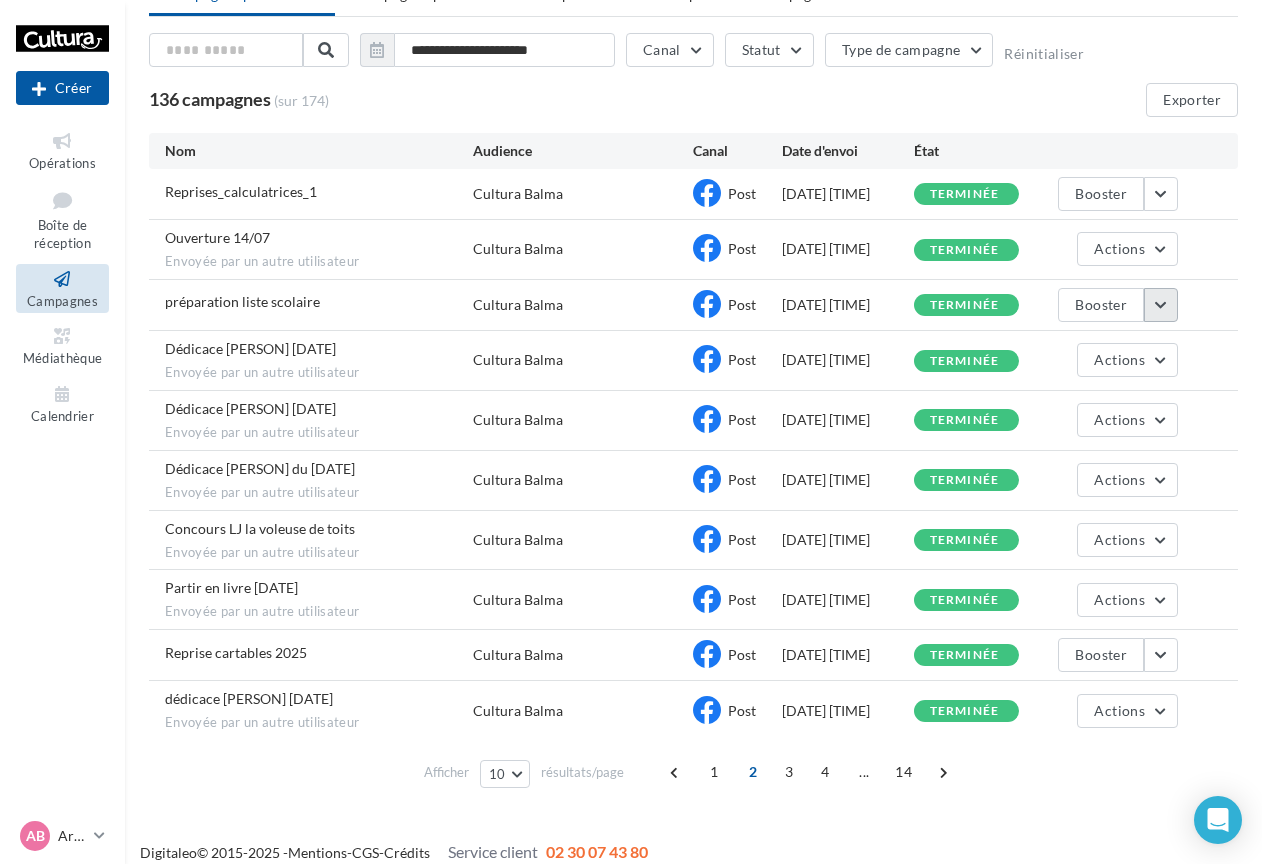 click at bounding box center (1161, 305) 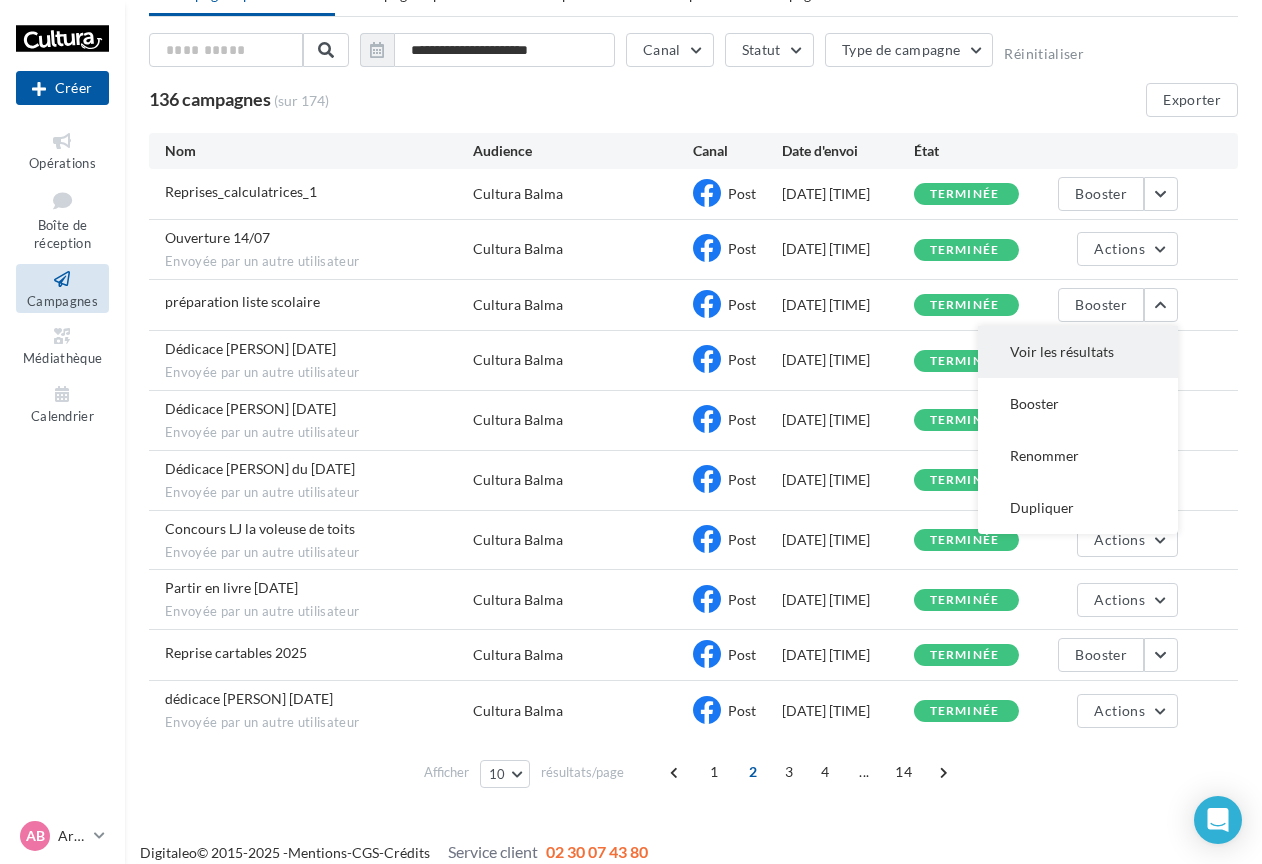 click on "Voir les résultats" at bounding box center (1078, 352) 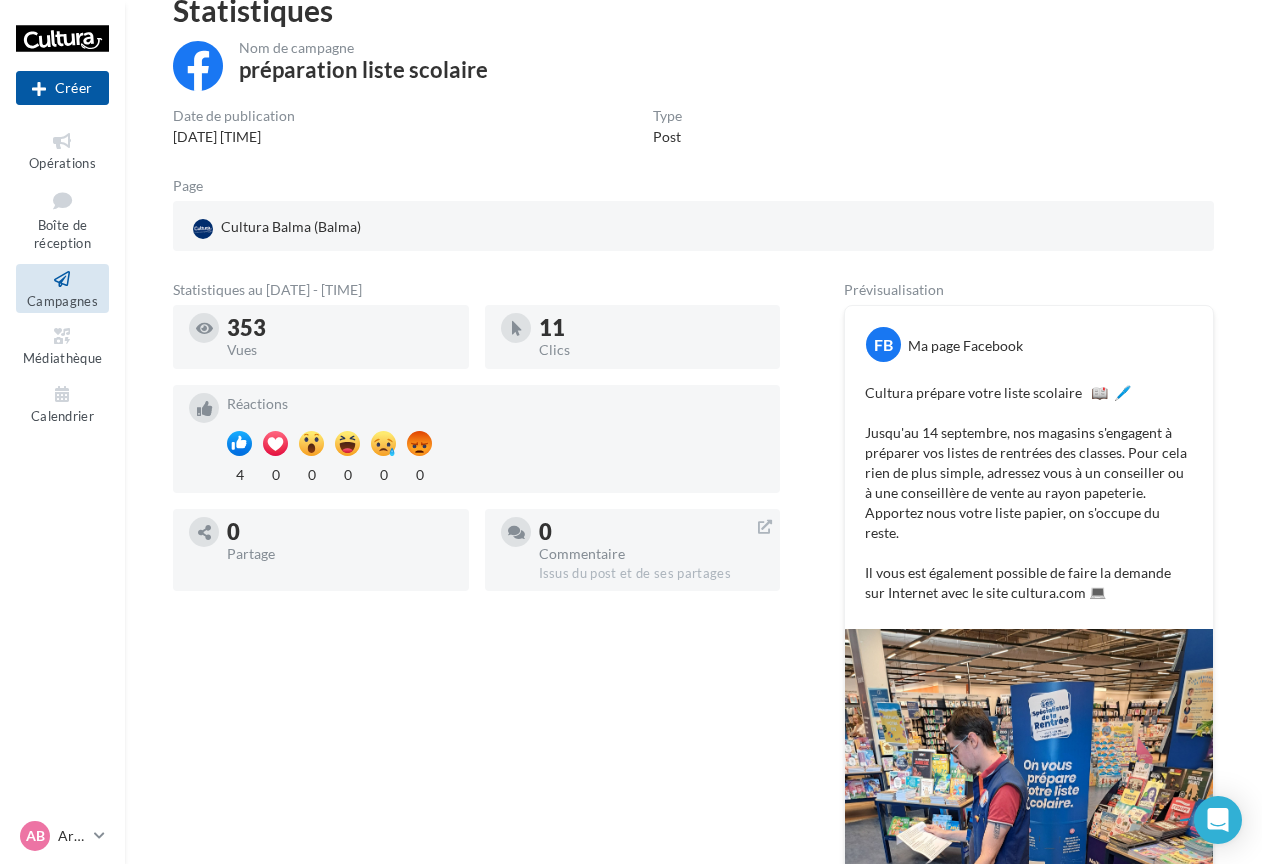 scroll, scrollTop: 0, scrollLeft: 0, axis: both 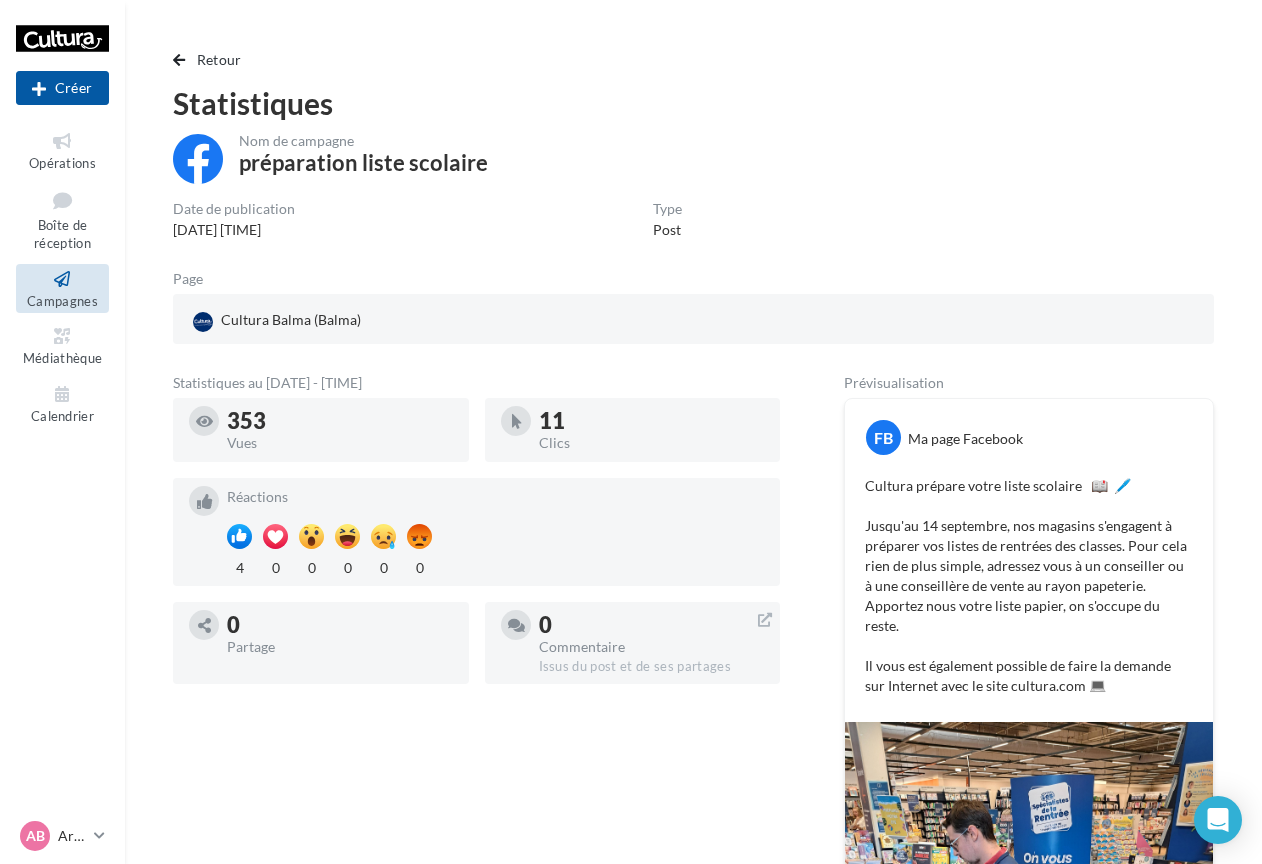 click at bounding box center (62, 279) 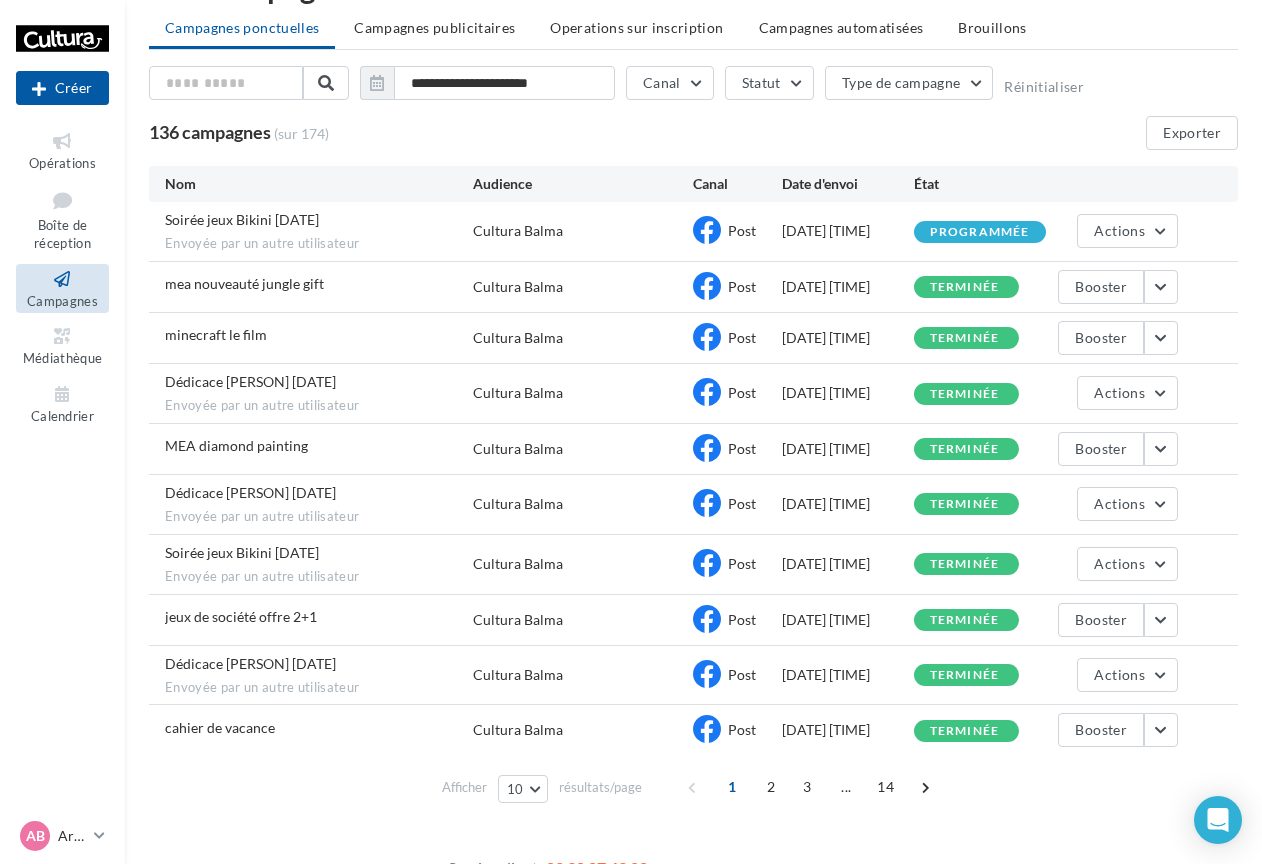 scroll, scrollTop: 93, scrollLeft: 0, axis: vertical 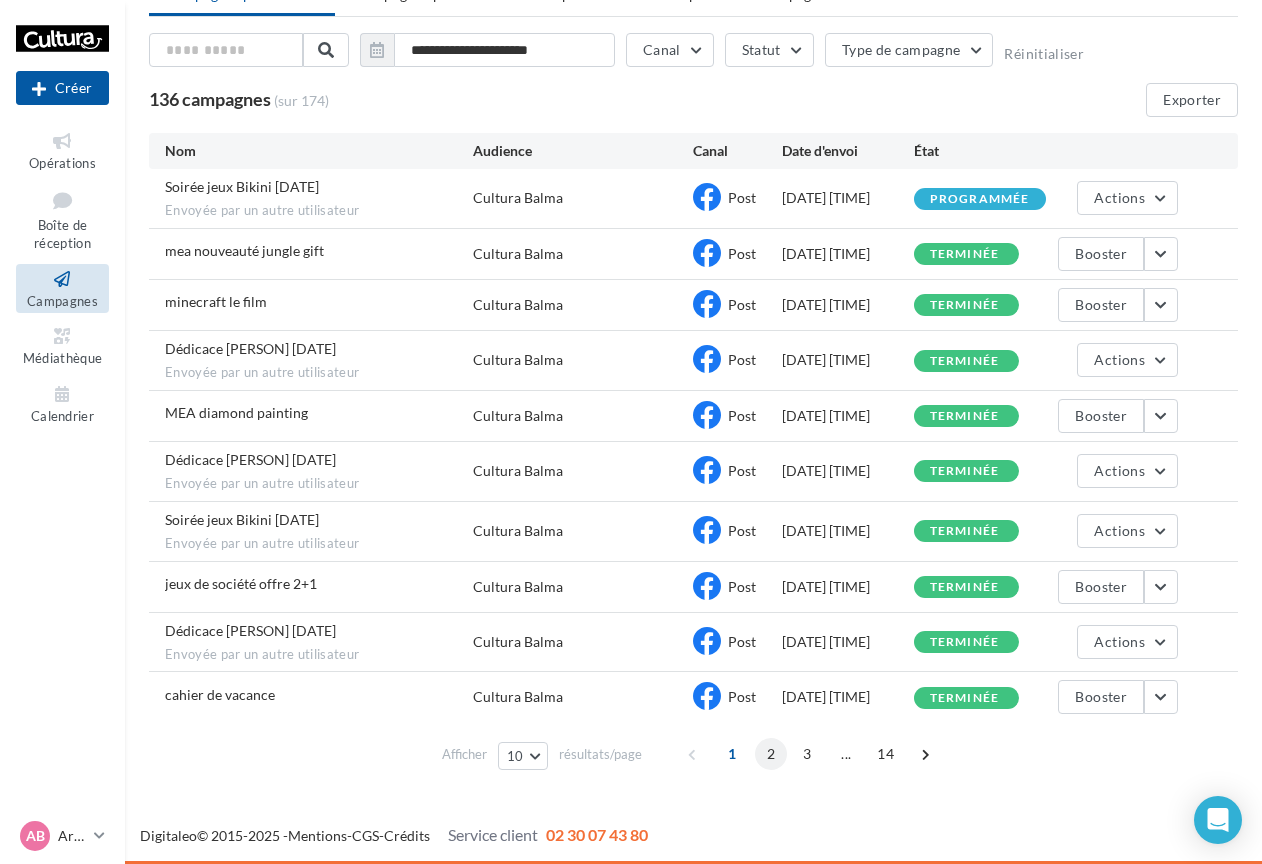 click on "2" at bounding box center (771, 754) 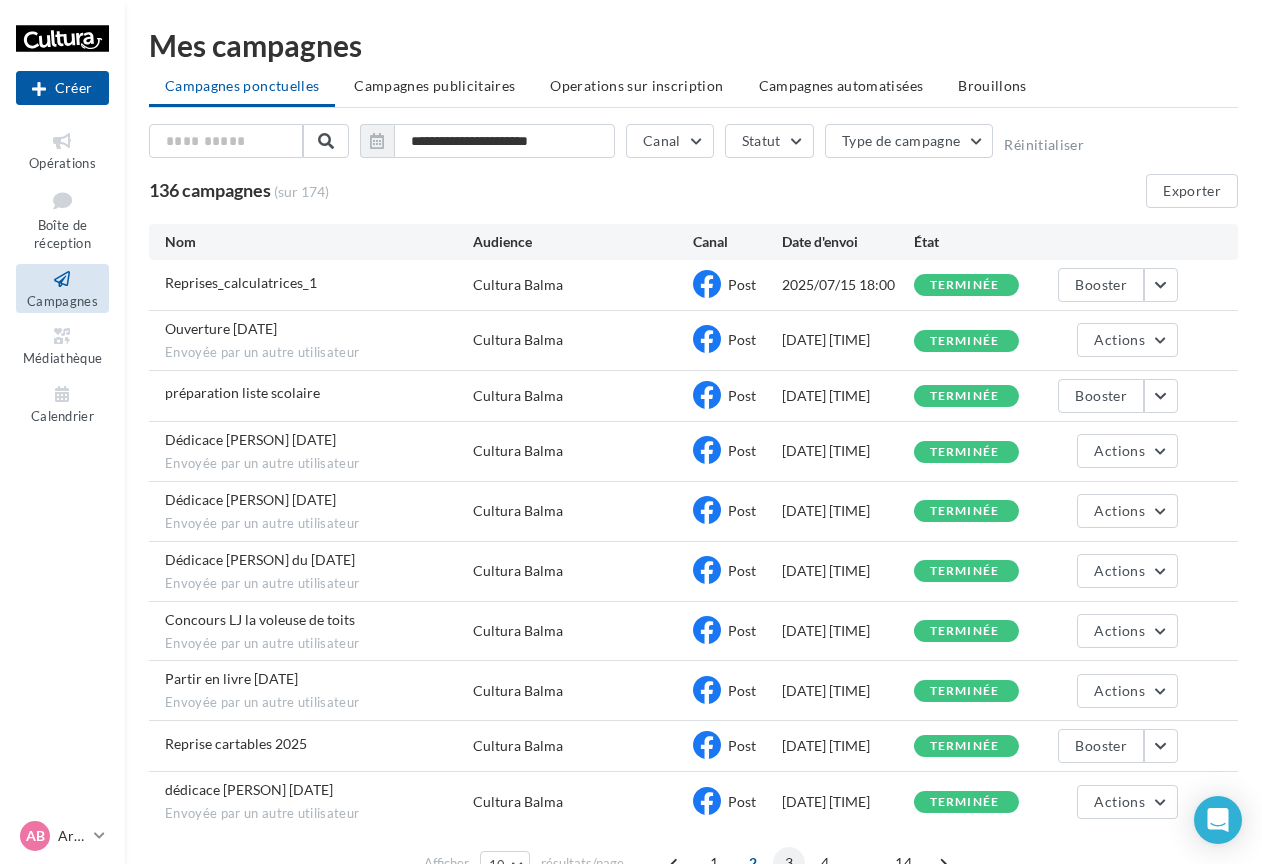 scroll, scrollTop: 93, scrollLeft: 0, axis: vertical 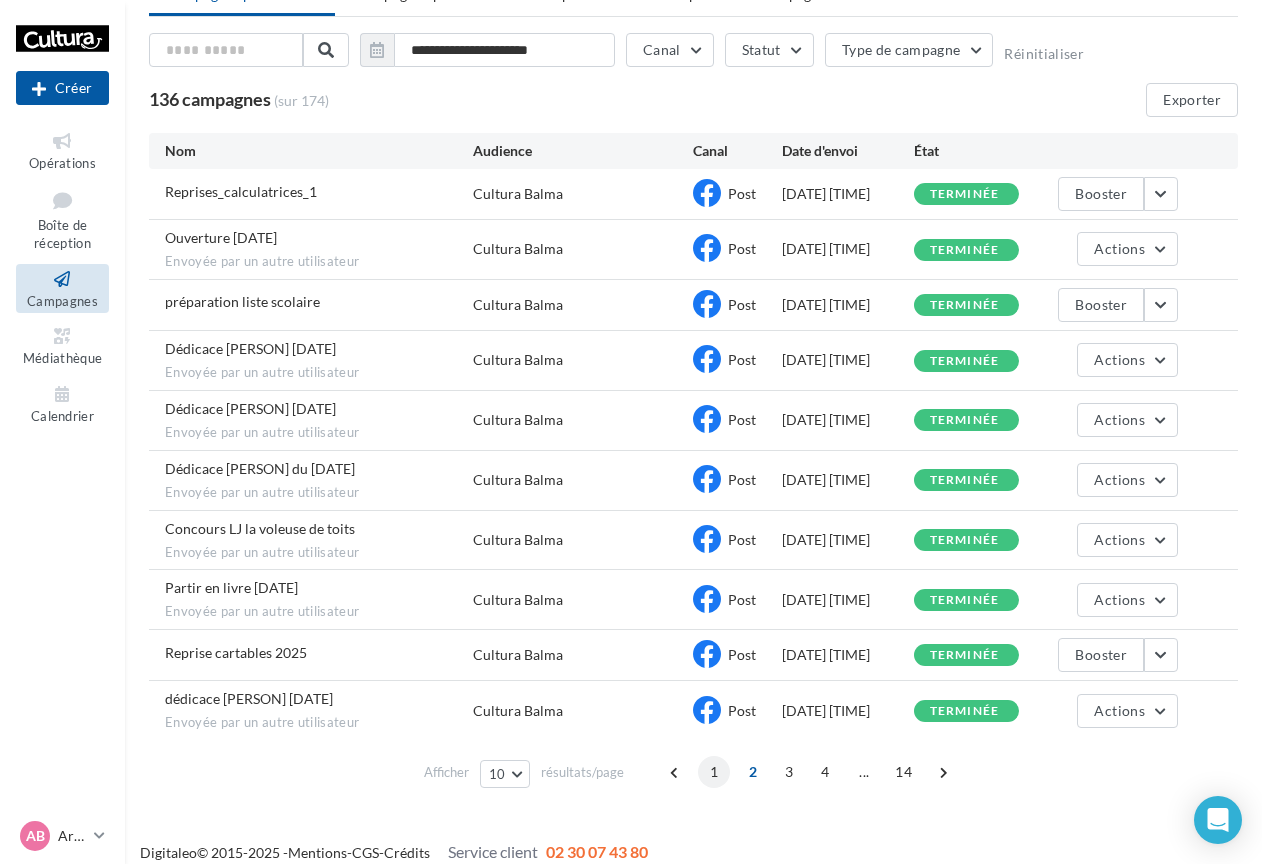 click on "1" at bounding box center [714, 772] 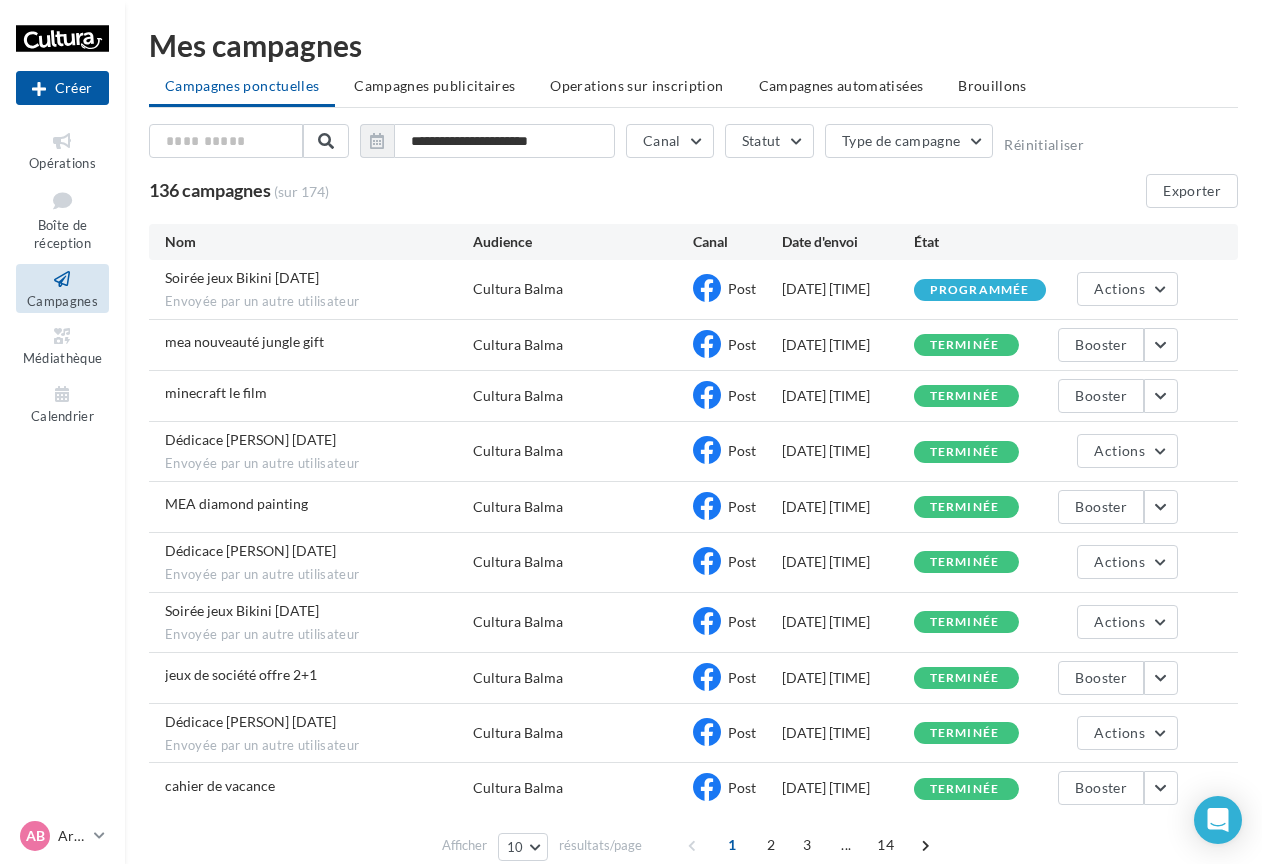 scroll, scrollTop: 93, scrollLeft: 0, axis: vertical 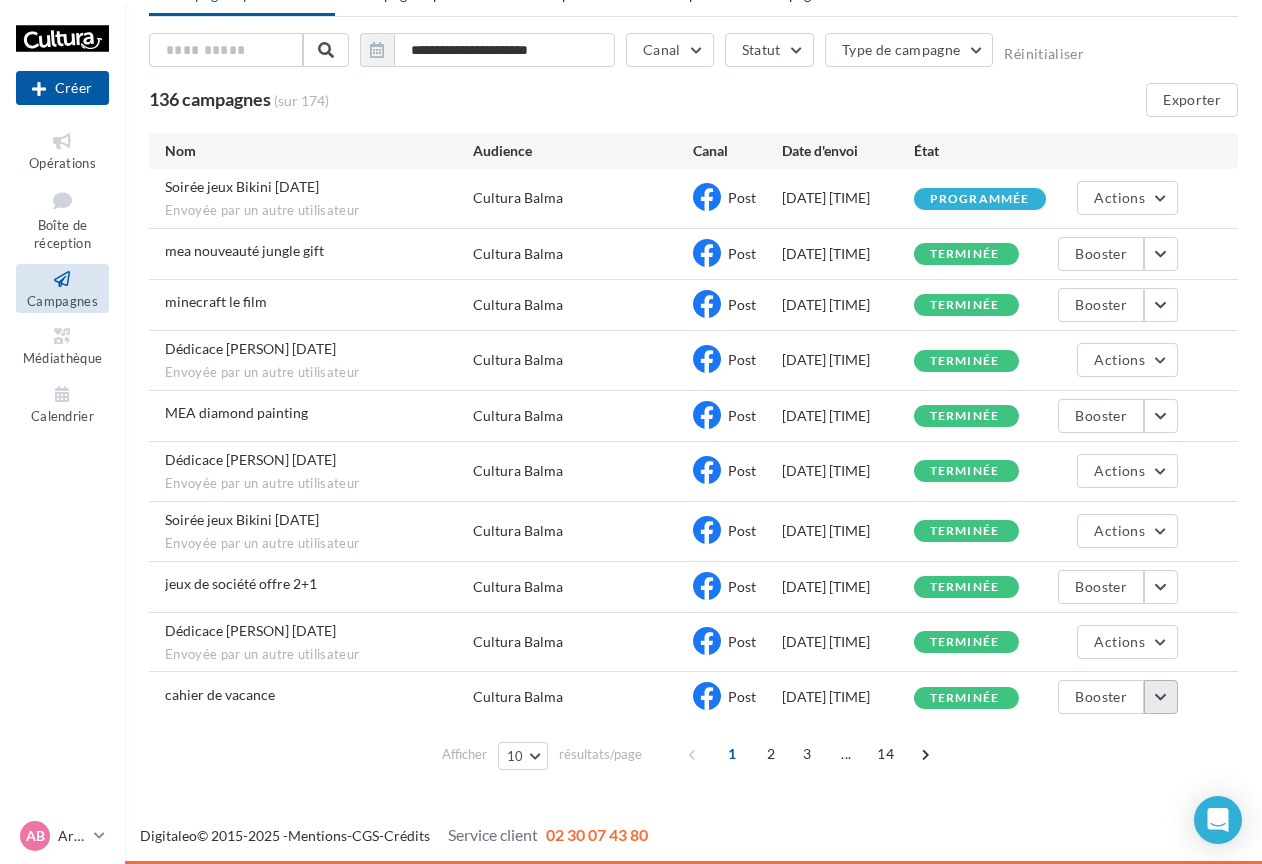 click at bounding box center (1161, 697) 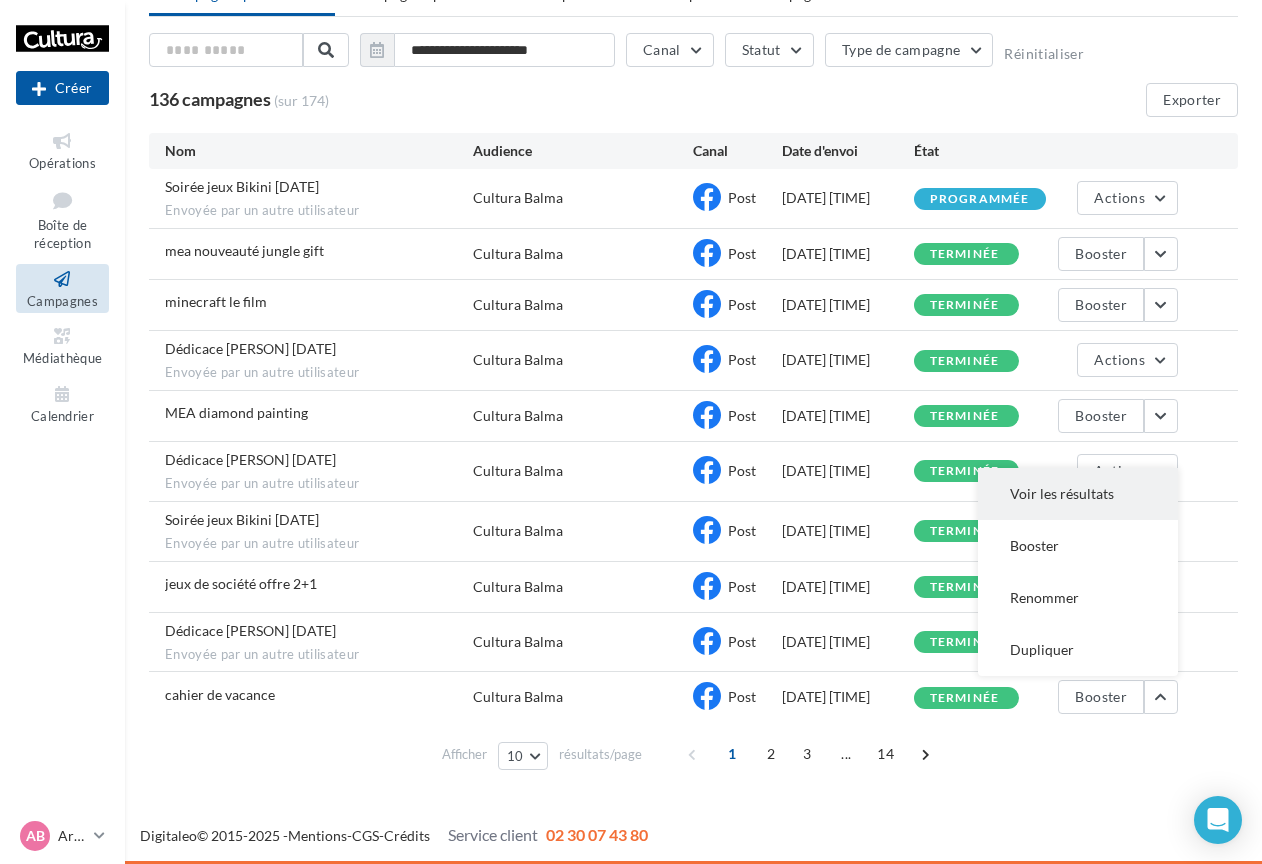click on "Voir les résultats" at bounding box center [1078, 494] 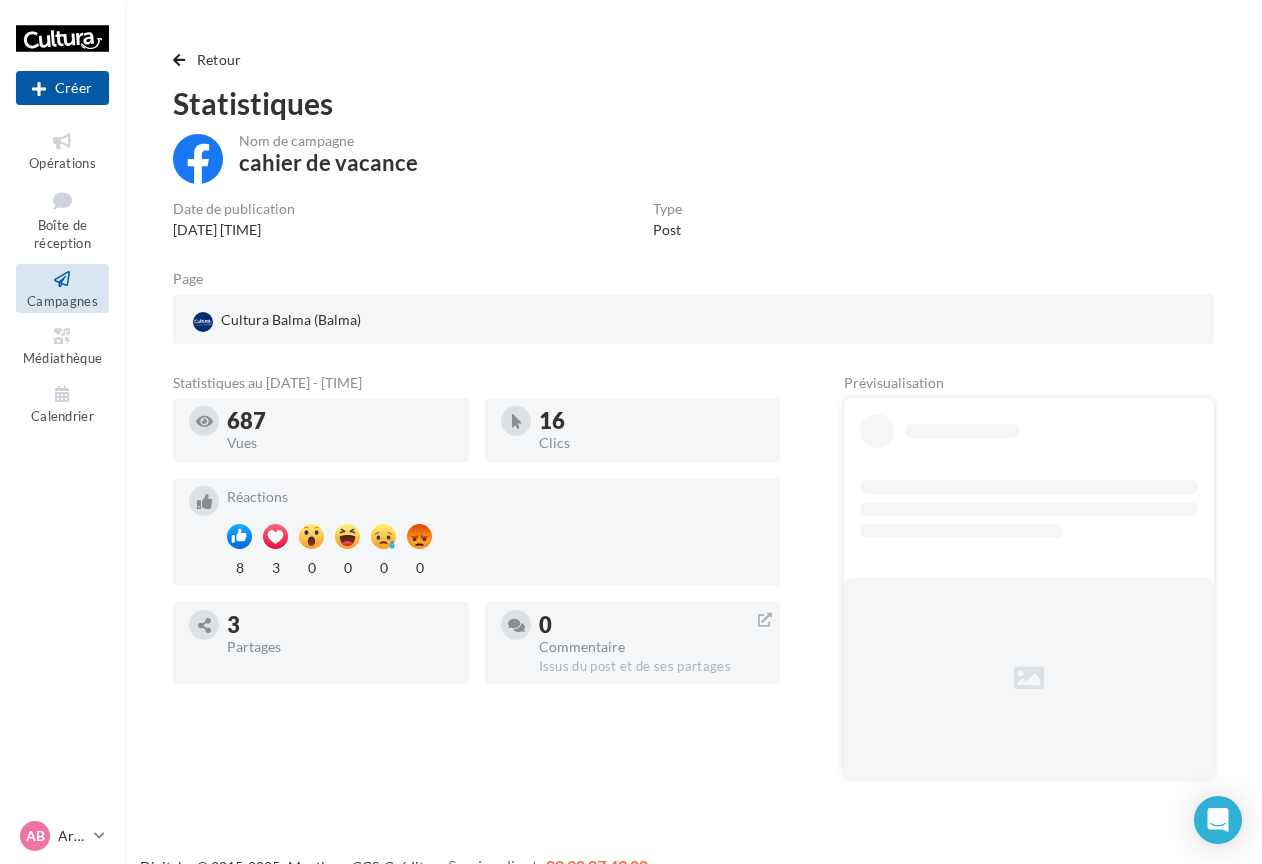 drag, startPoint x: 547, startPoint y: 428, endPoint x: 574, endPoint y: 424, distance: 27.294687 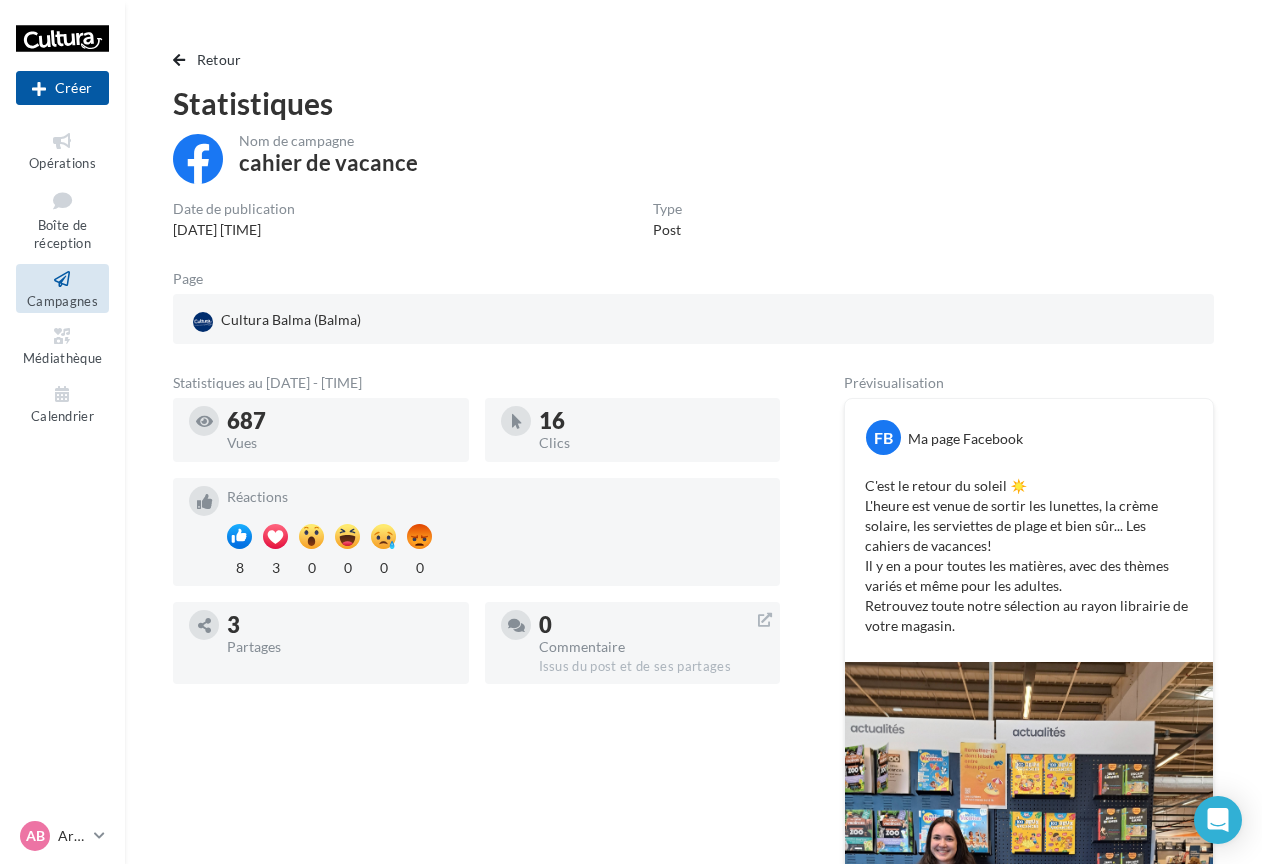 drag, startPoint x: 574, startPoint y: 424, endPoint x: 586, endPoint y: 426, distance: 12.165525 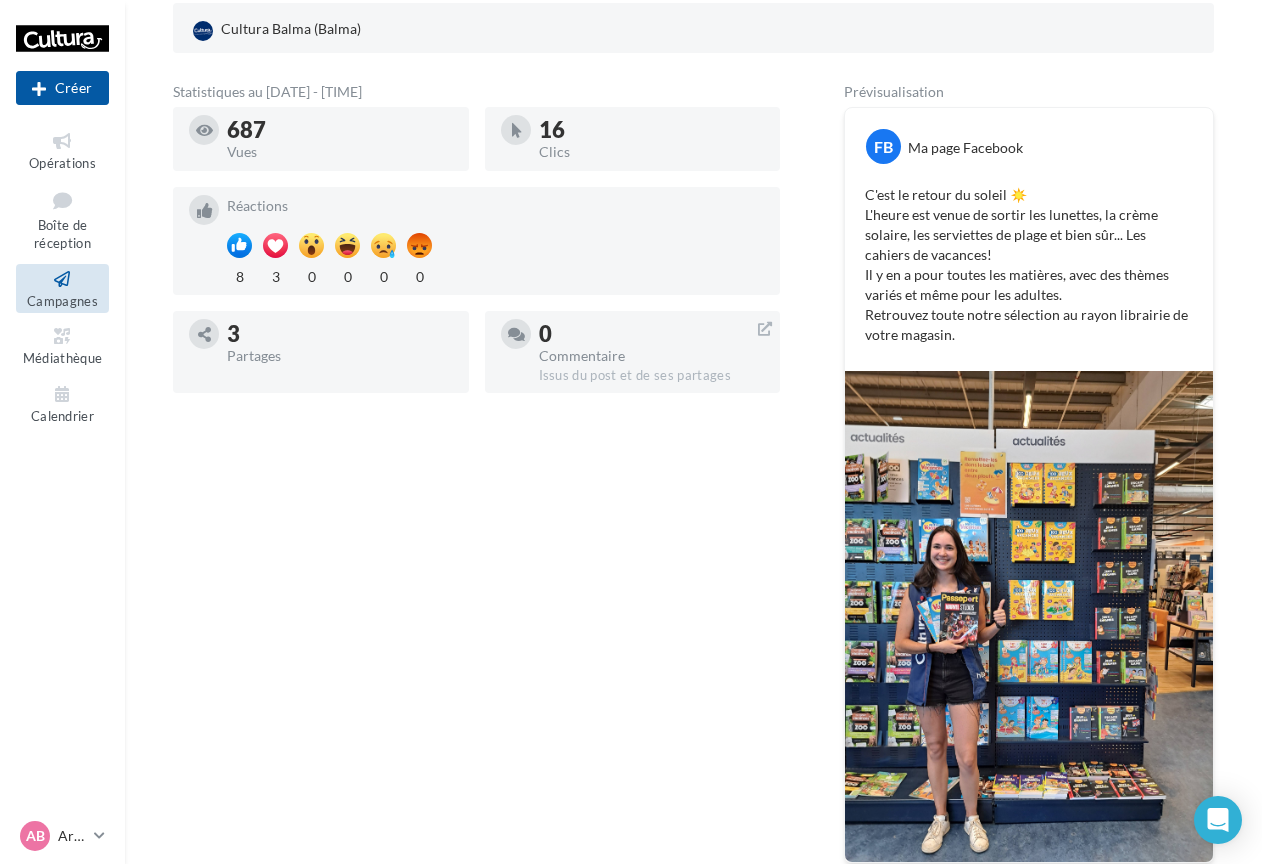 scroll, scrollTop: 0, scrollLeft: 0, axis: both 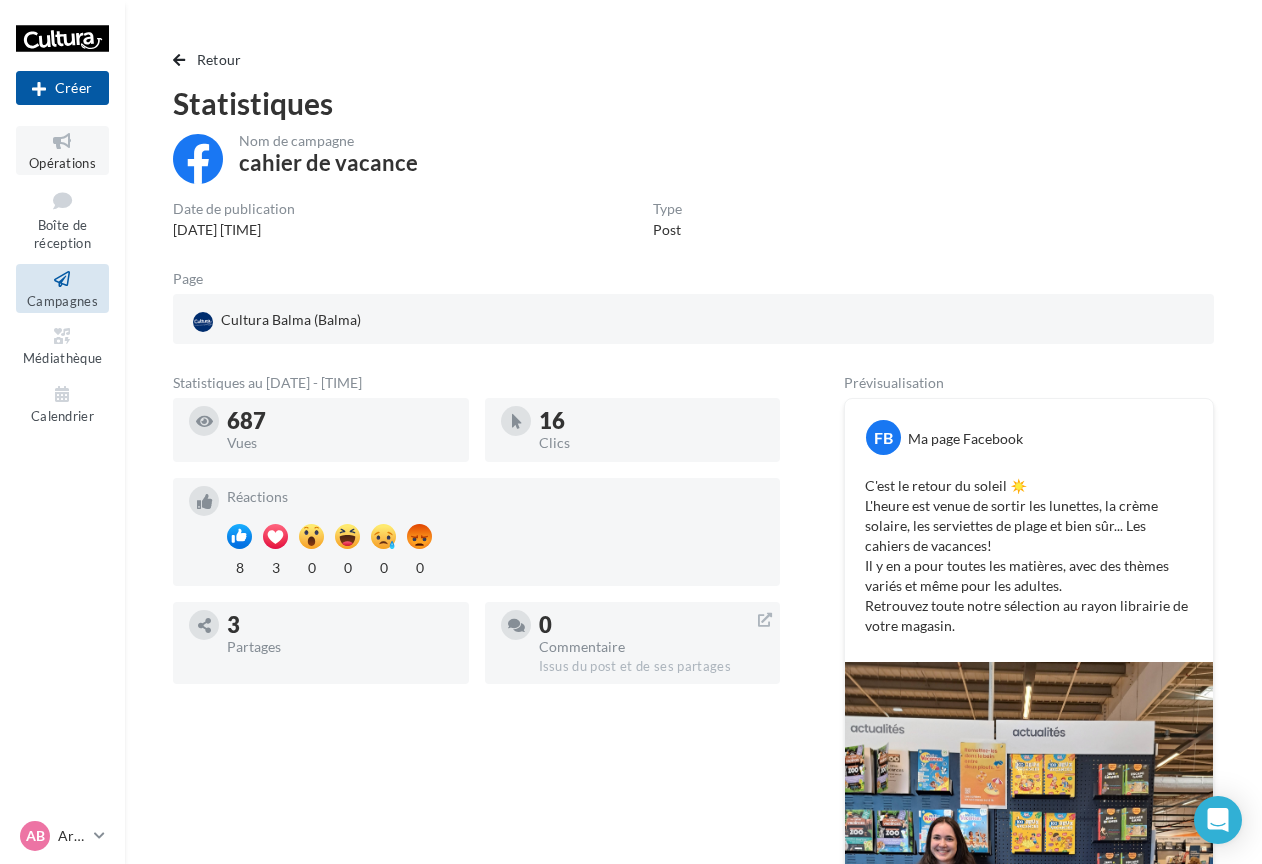 click at bounding box center [62, 141] 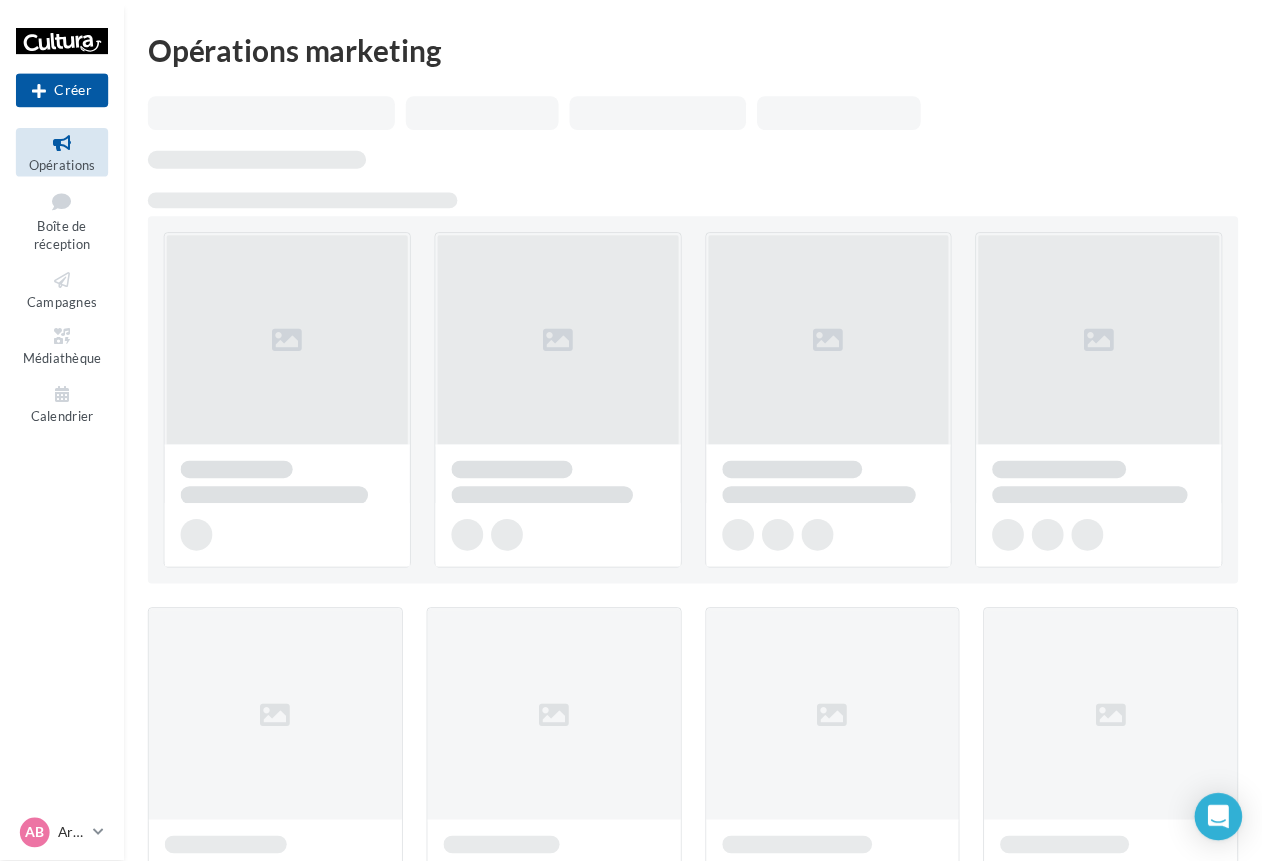 scroll, scrollTop: 0, scrollLeft: 0, axis: both 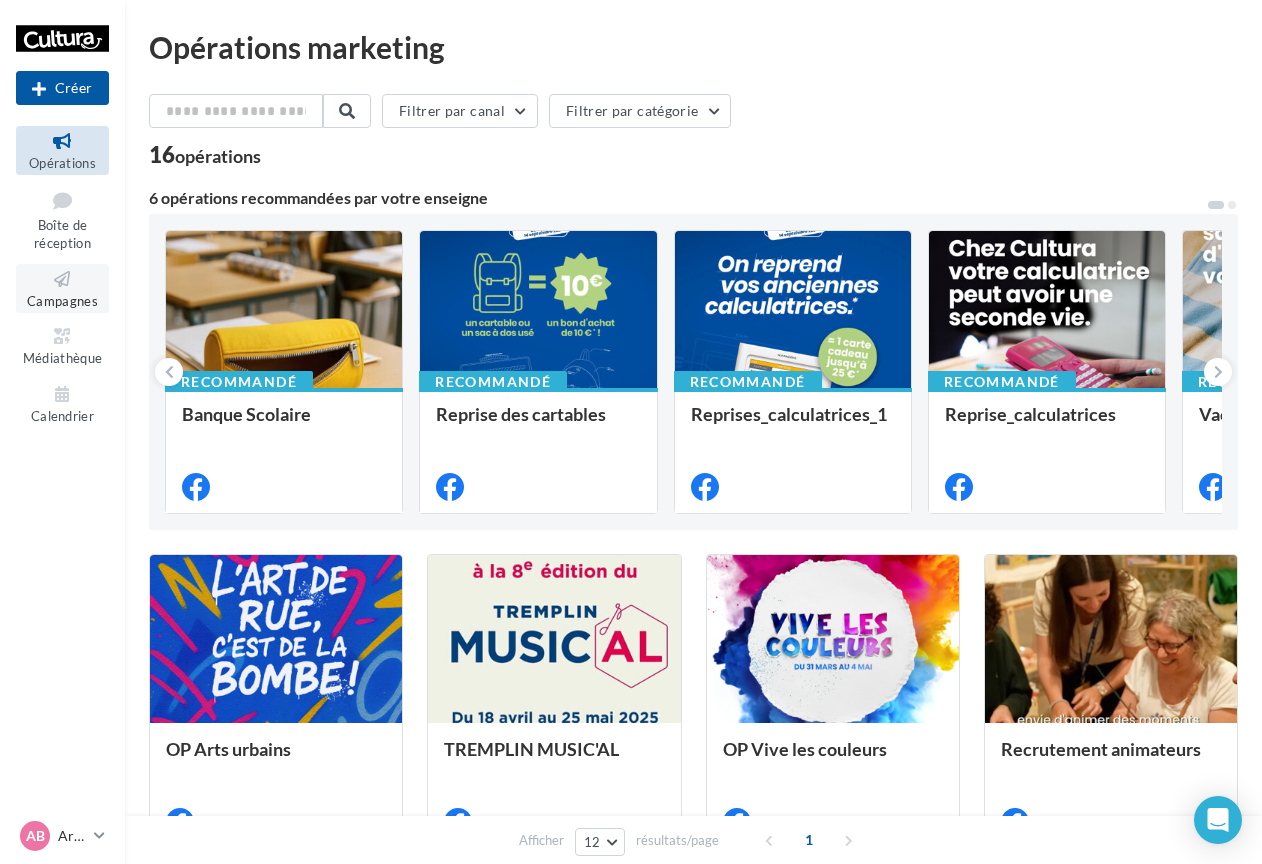 click on "Campagnes" at bounding box center (62, 288) 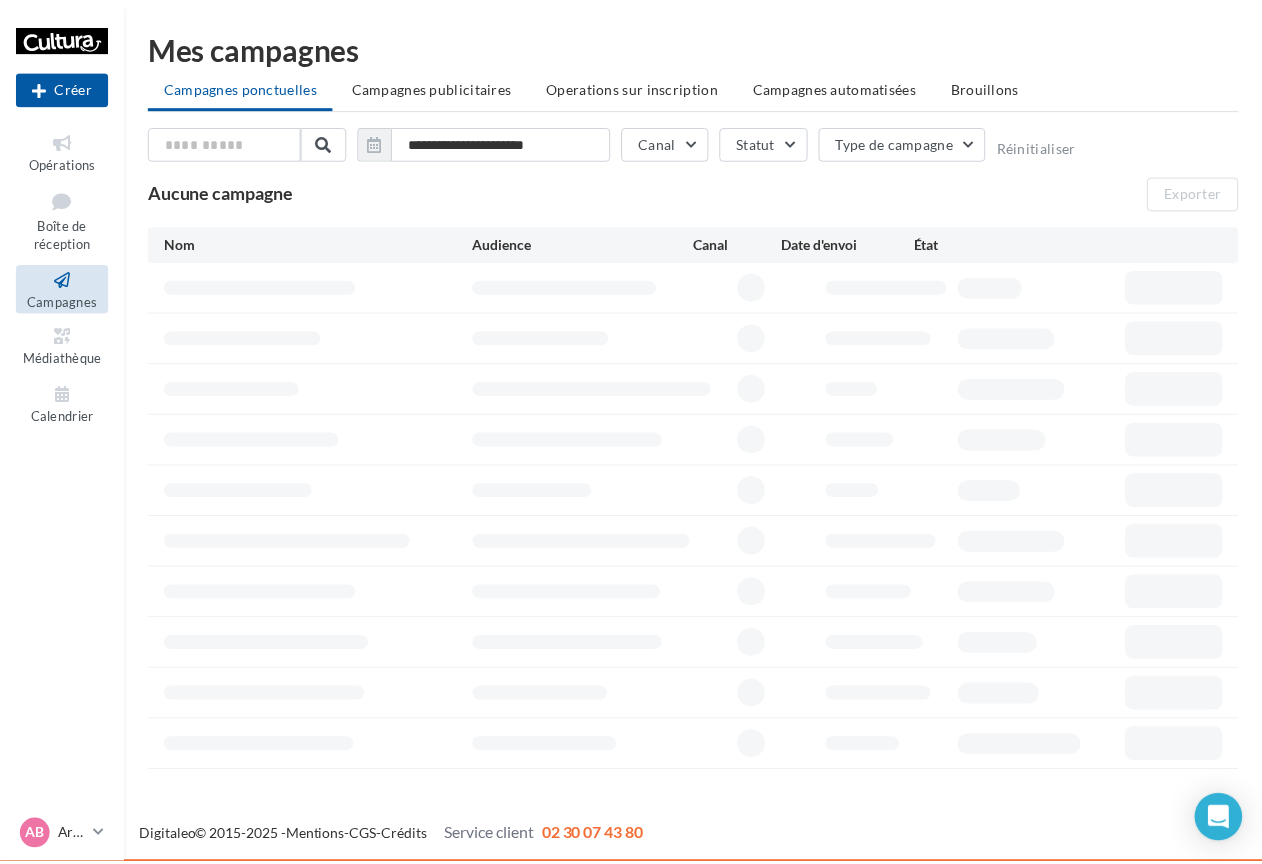 scroll, scrollTop: 0, scrollLeft: 0, axis: both 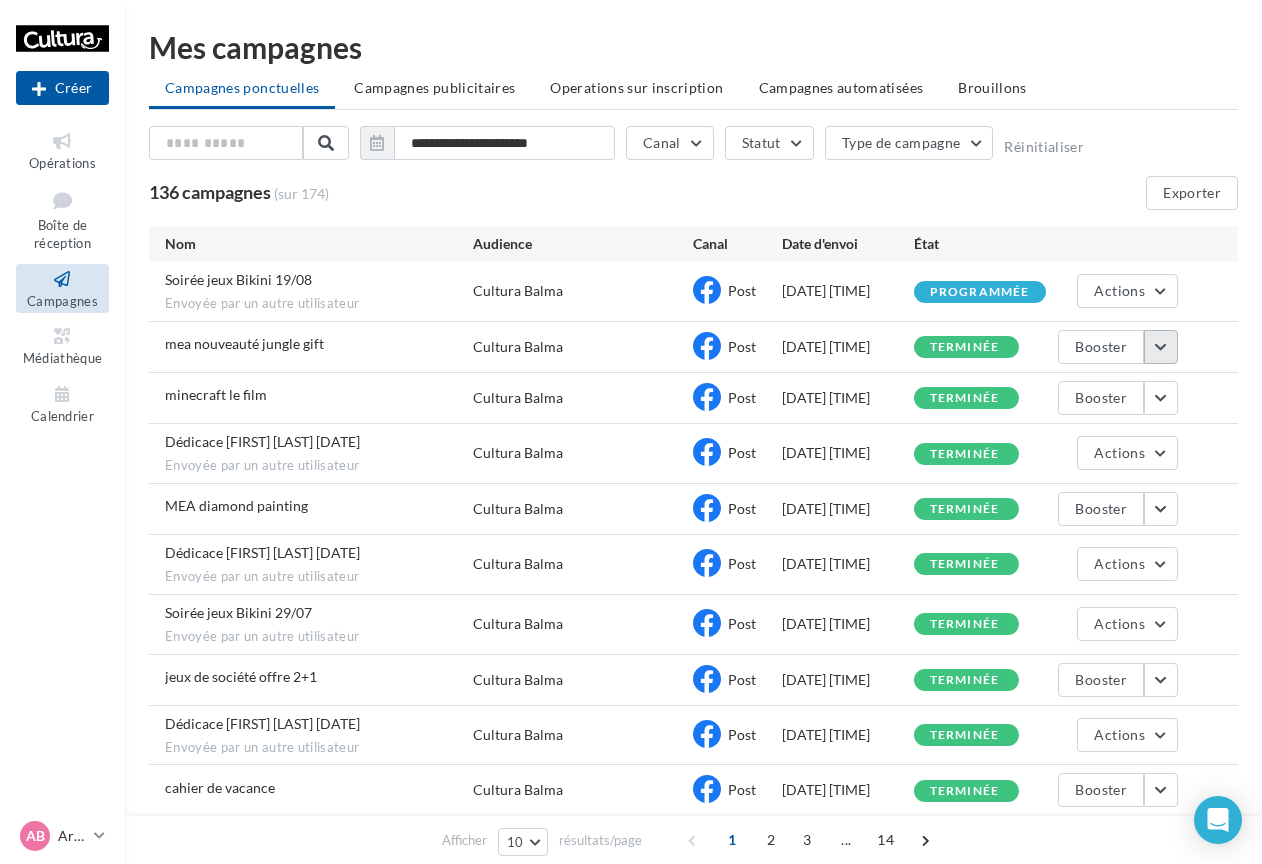 click at bounding box center (1161, 347) 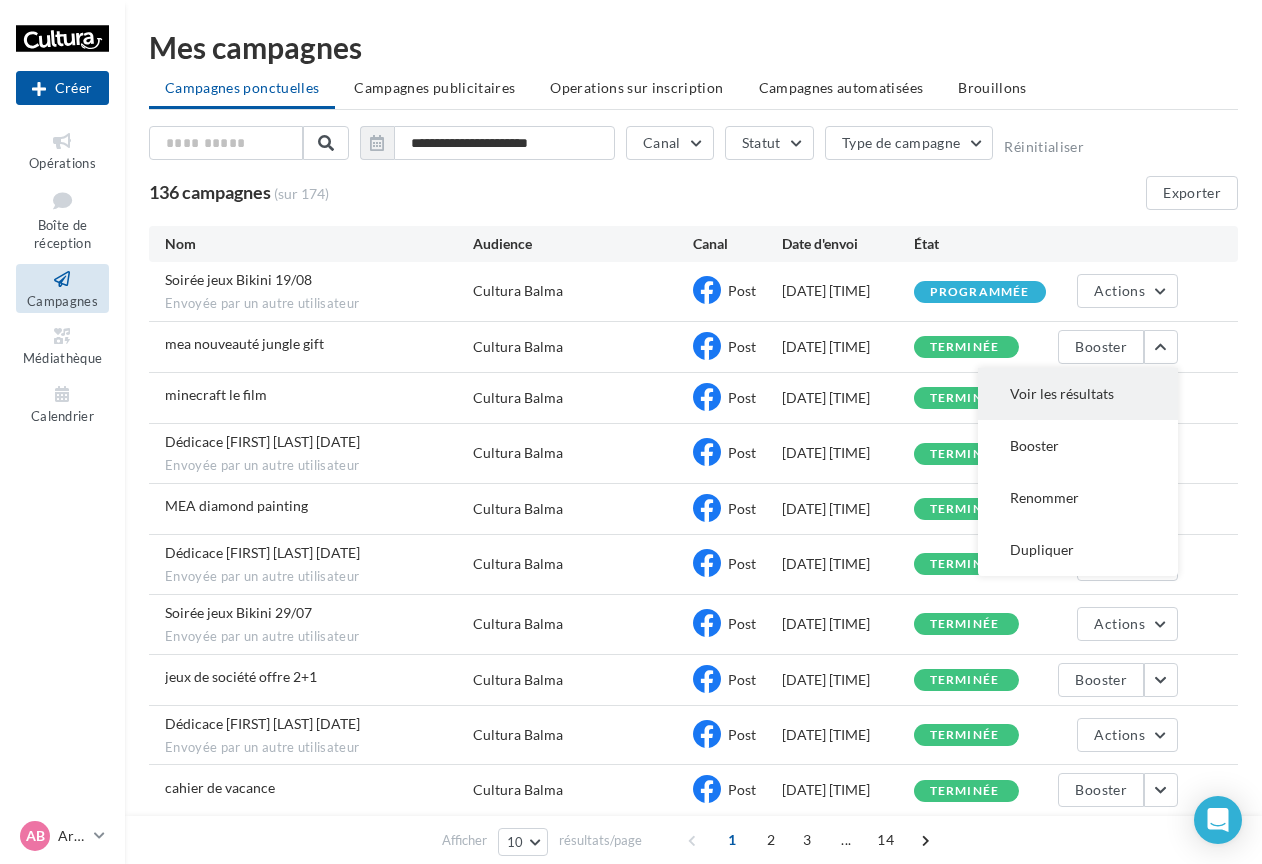 click on "Voir les résultats" at bounding box center (1078, 394) 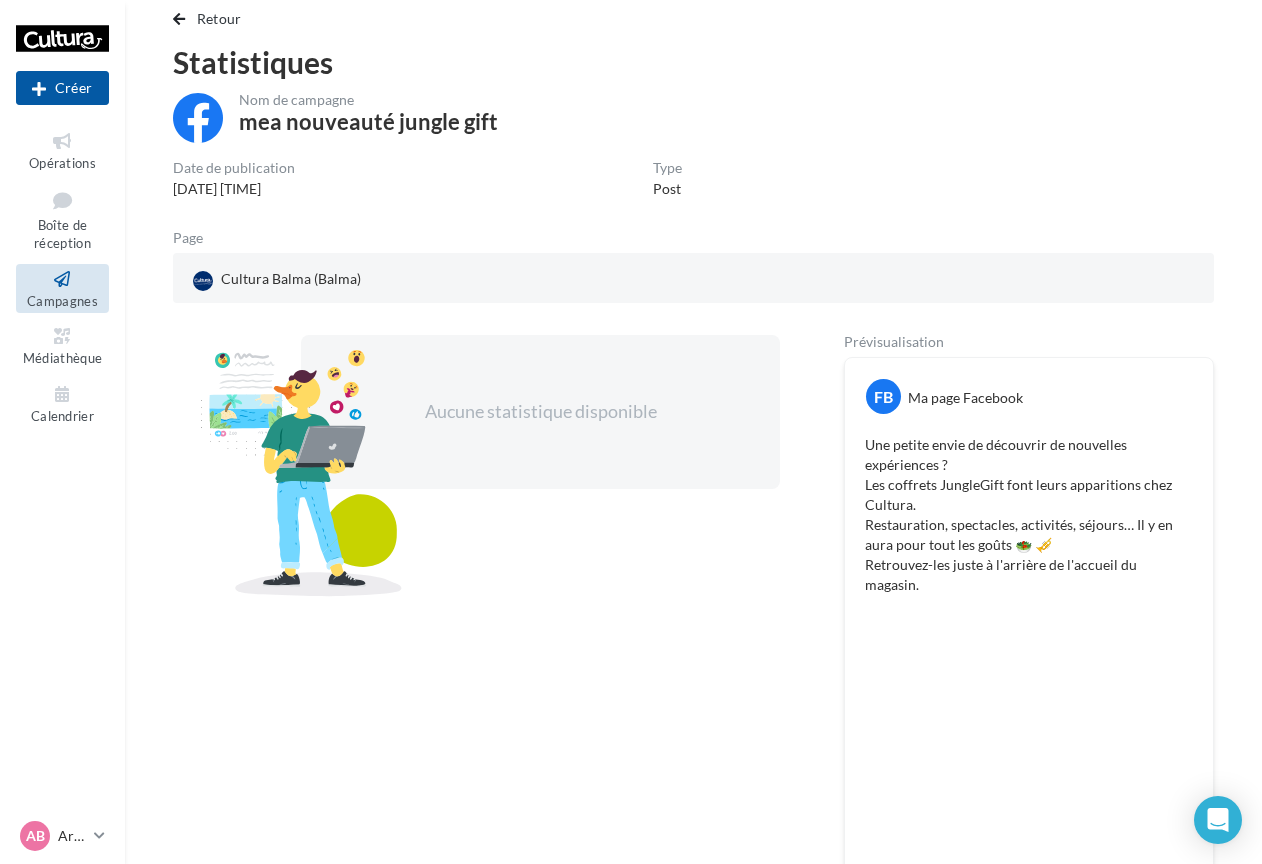 scroll, scrollTop: 0, scrollLeft: 0, axis: both 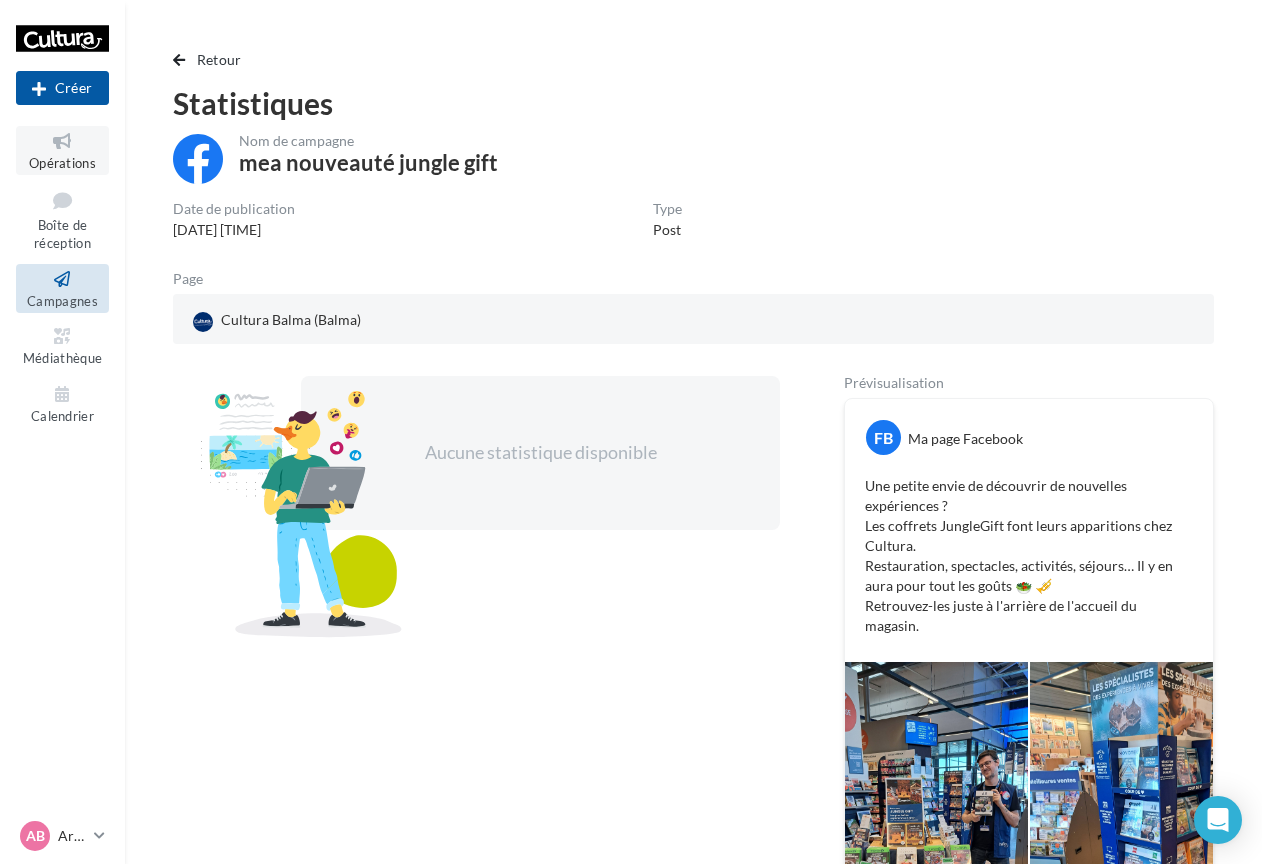 click on "Opérations" at bounding box center (62, 163) 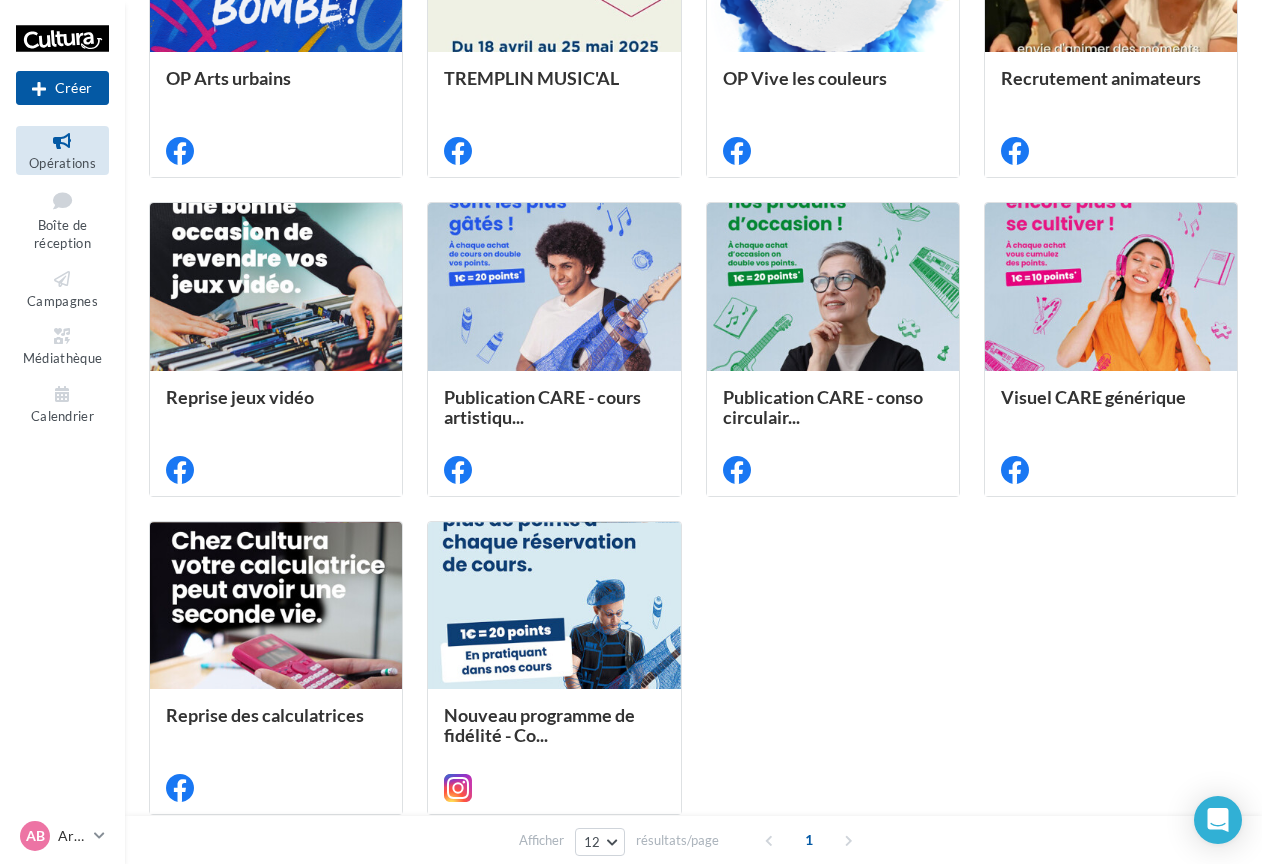 scroll, scrollTop: 788, scrollLeft: 0, axis: vertical 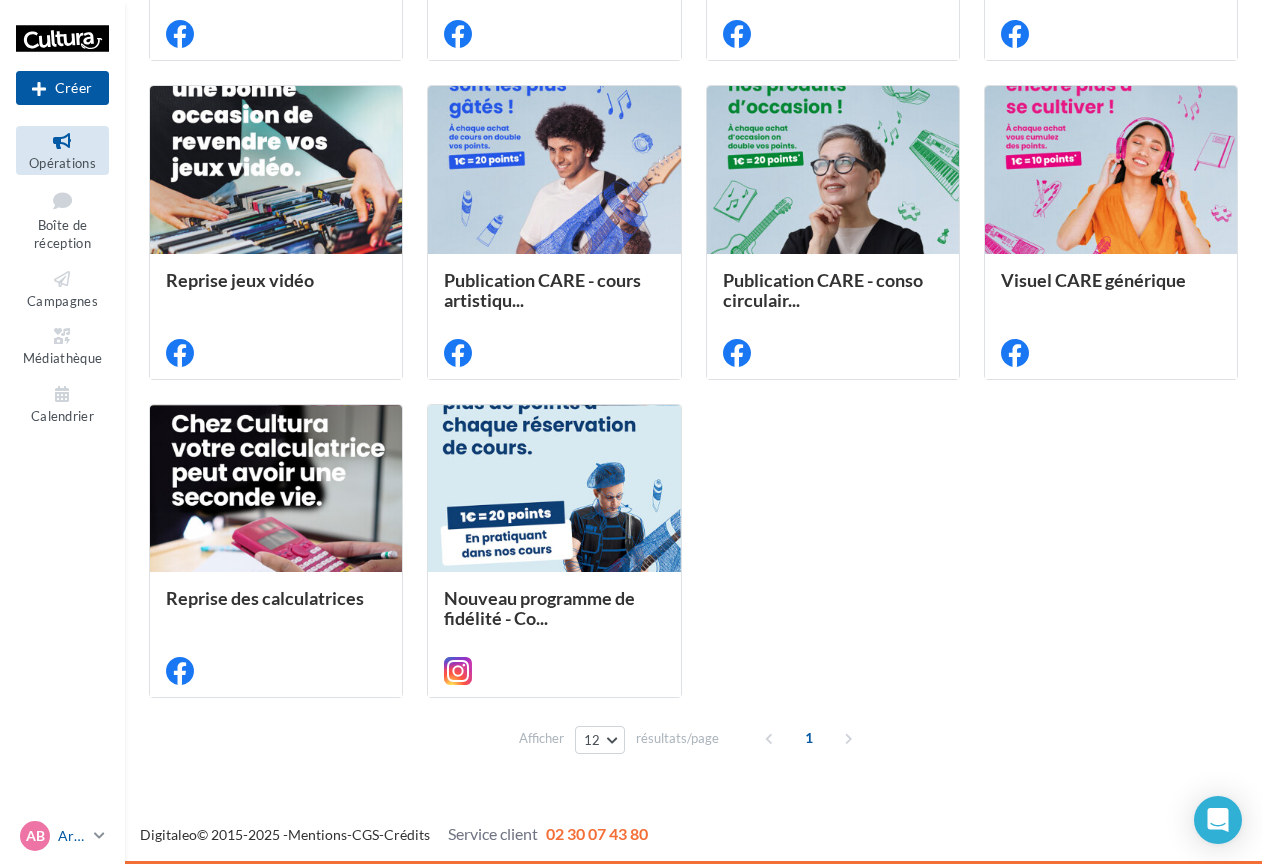click on "Arnaud BAUBY" at bounding box center (72, 836) 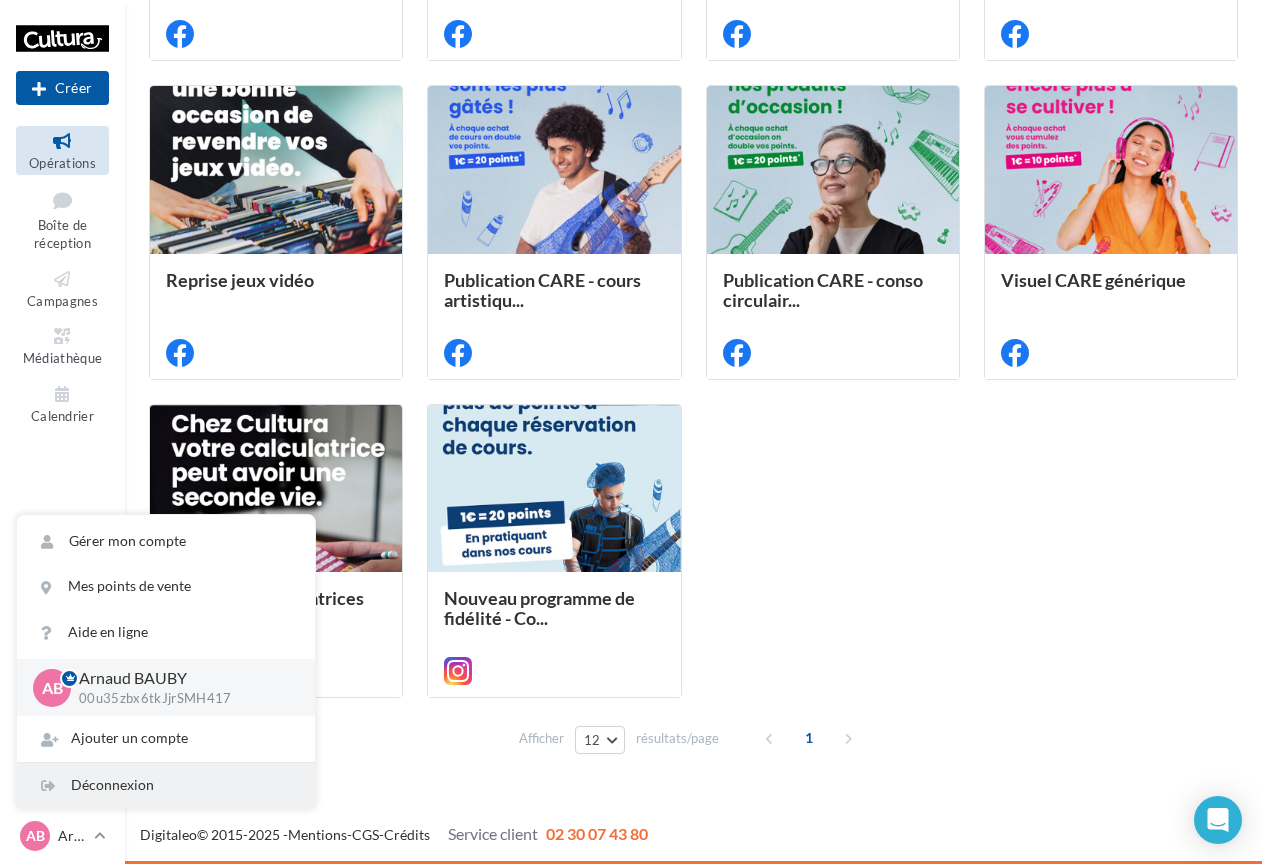 click on "Déconnexion" at bounding box center [166, 785] 